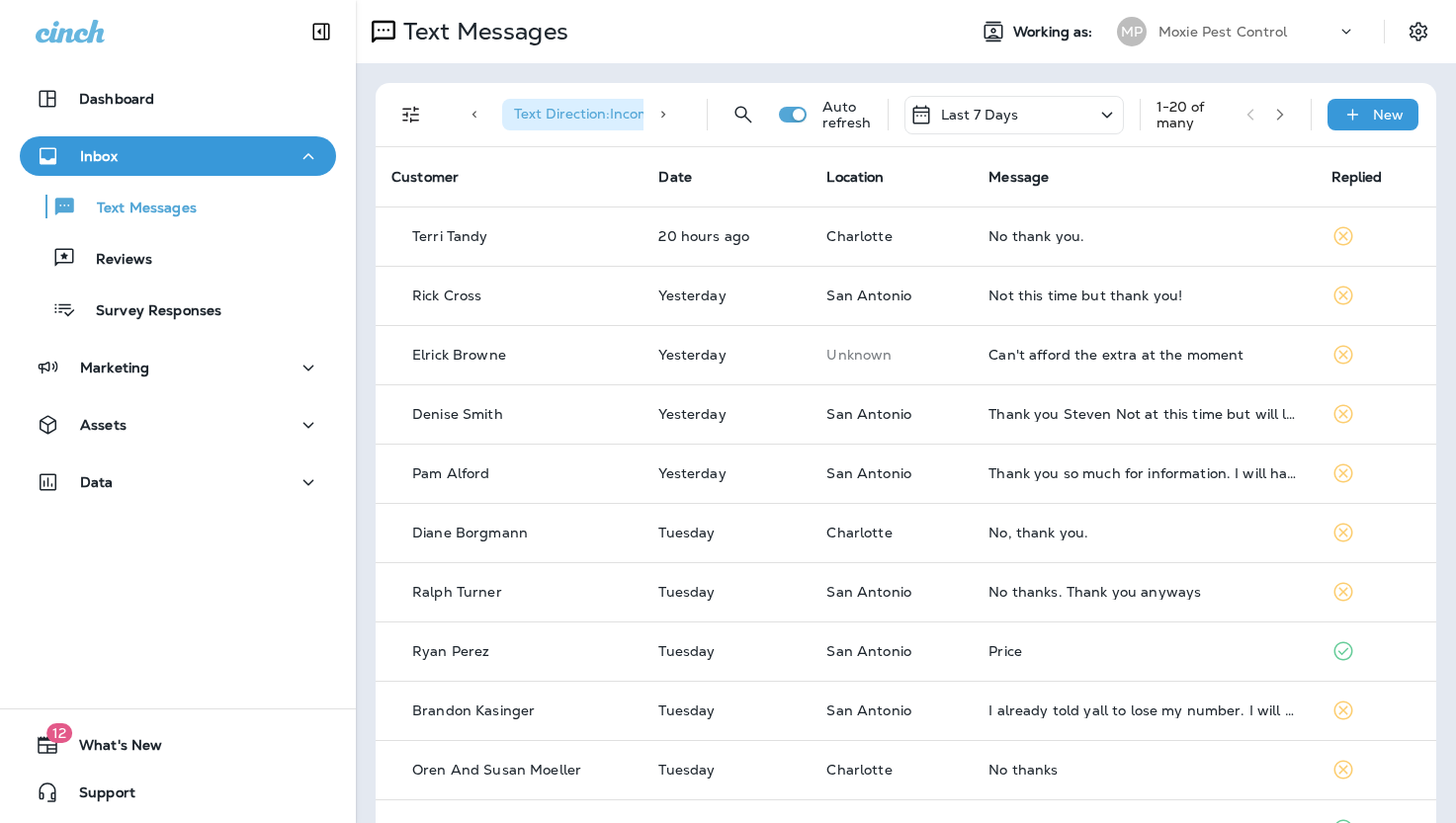 scroll, scrollTop: 0, scrollLeft: 0, axis: both 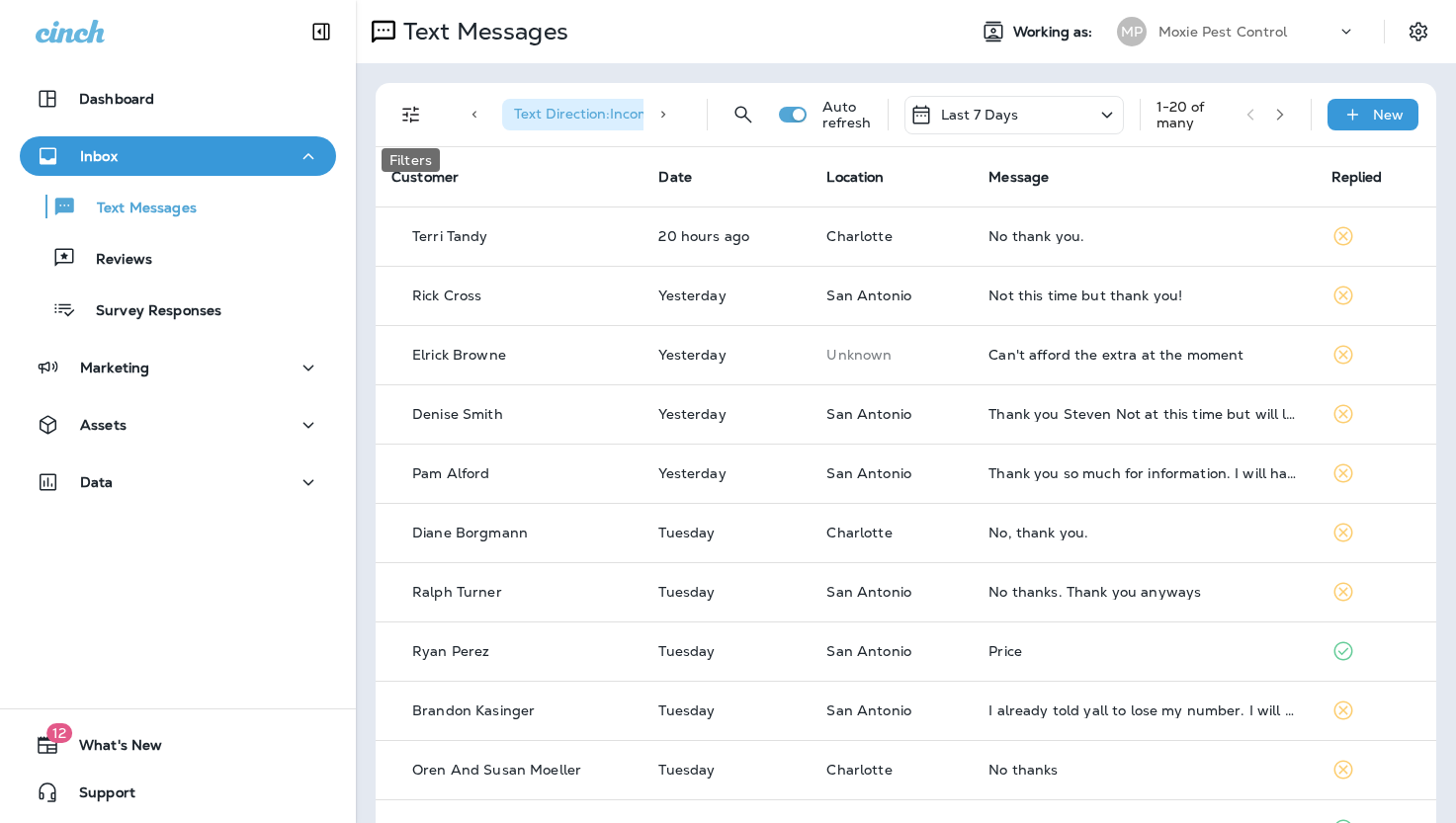 click 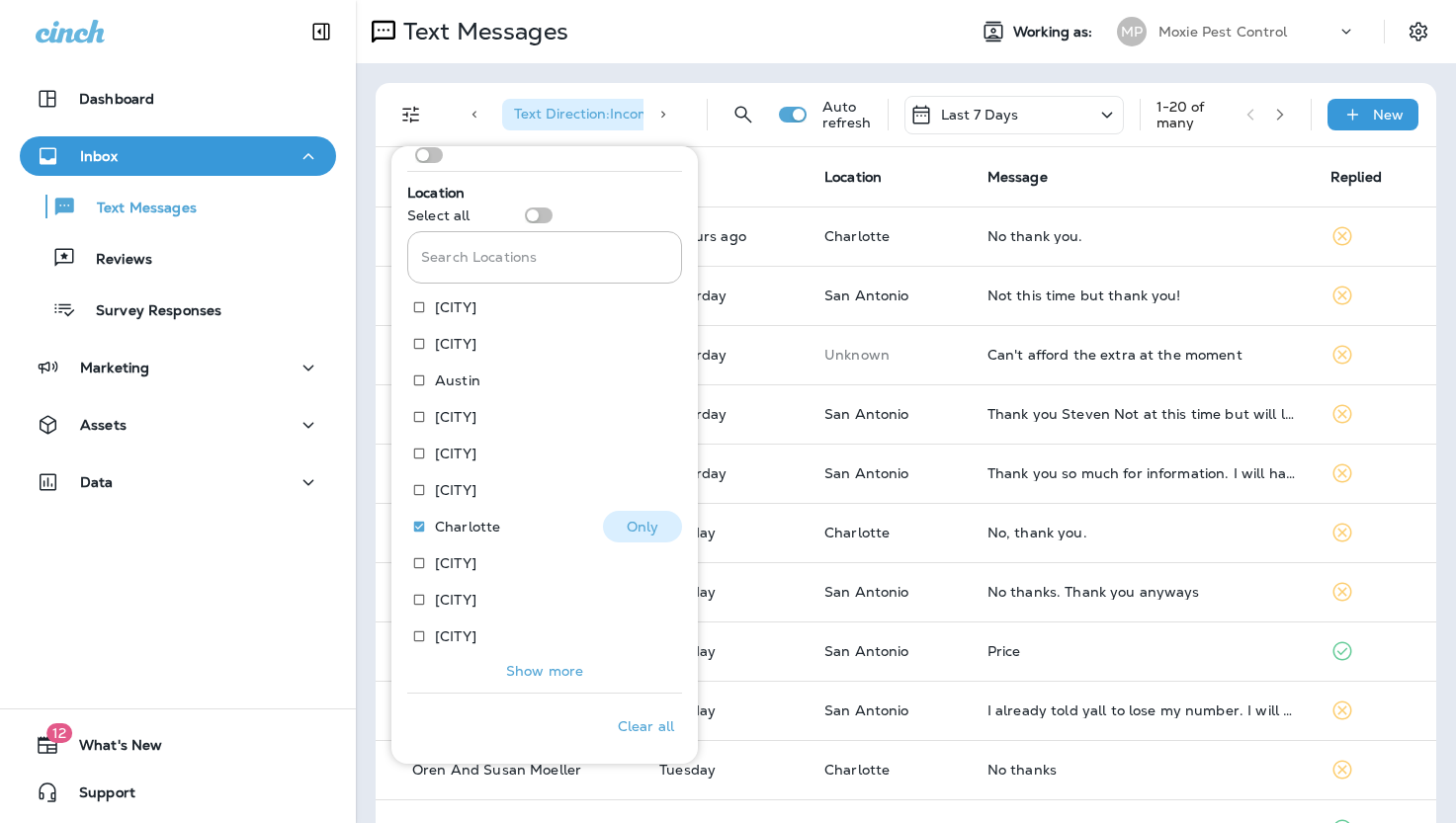 scroll, scrollTop: 362, scrollLeft: 0, axis: vertical 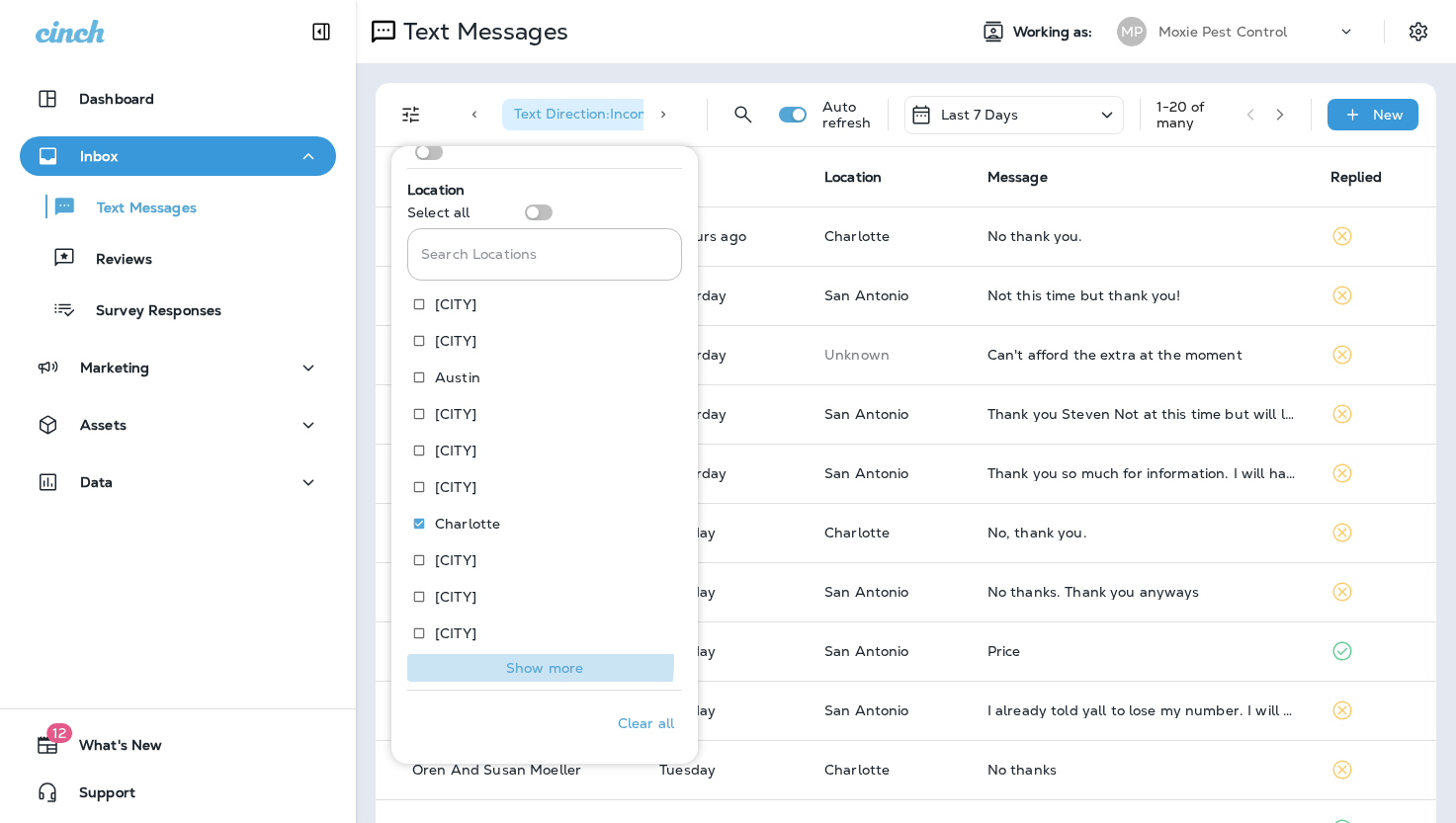 click on "Show more" at bounding box center [545, 668] 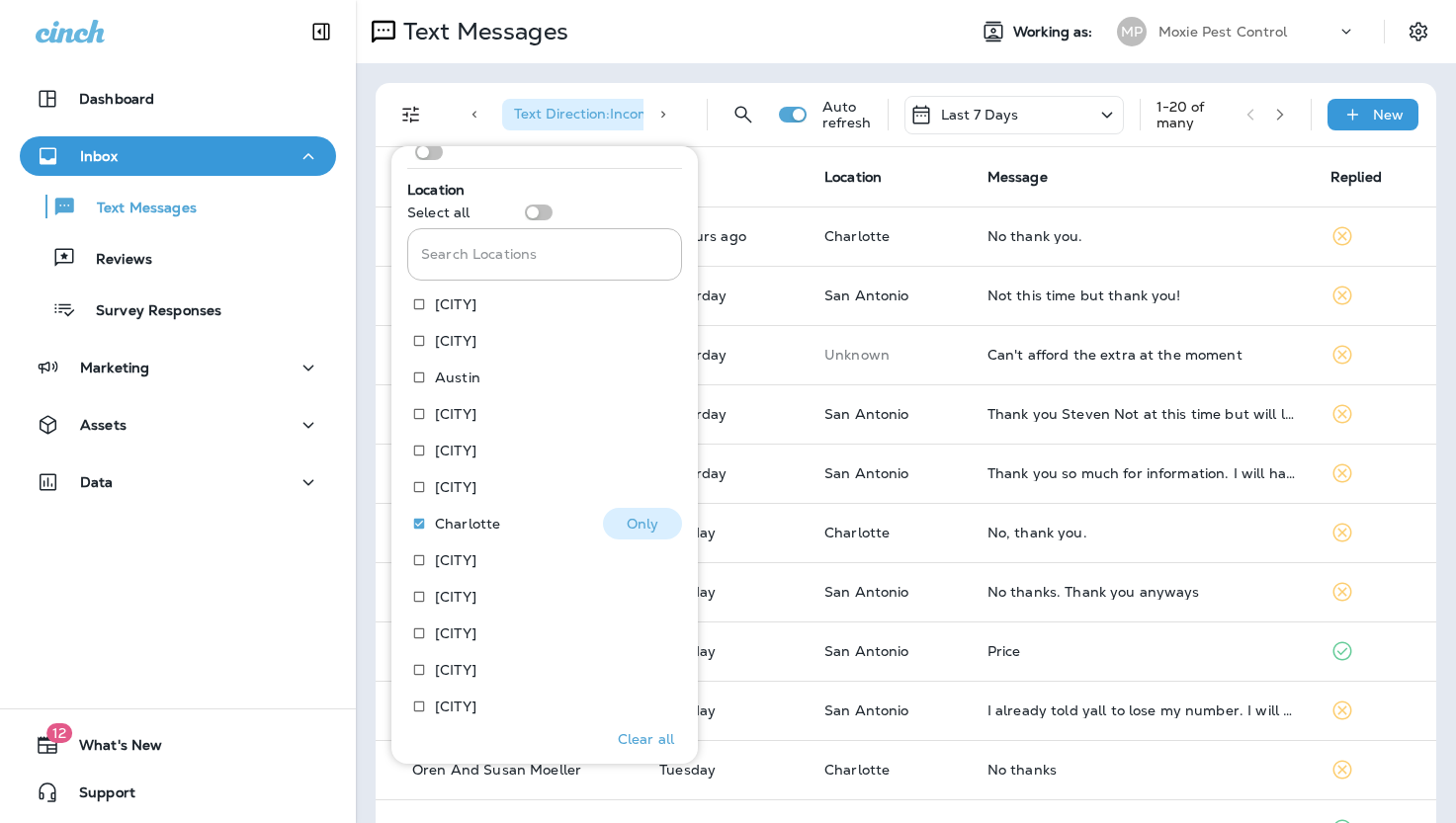 scroll, scrollTop: 544, scrollLeft: 0, axis: vertical 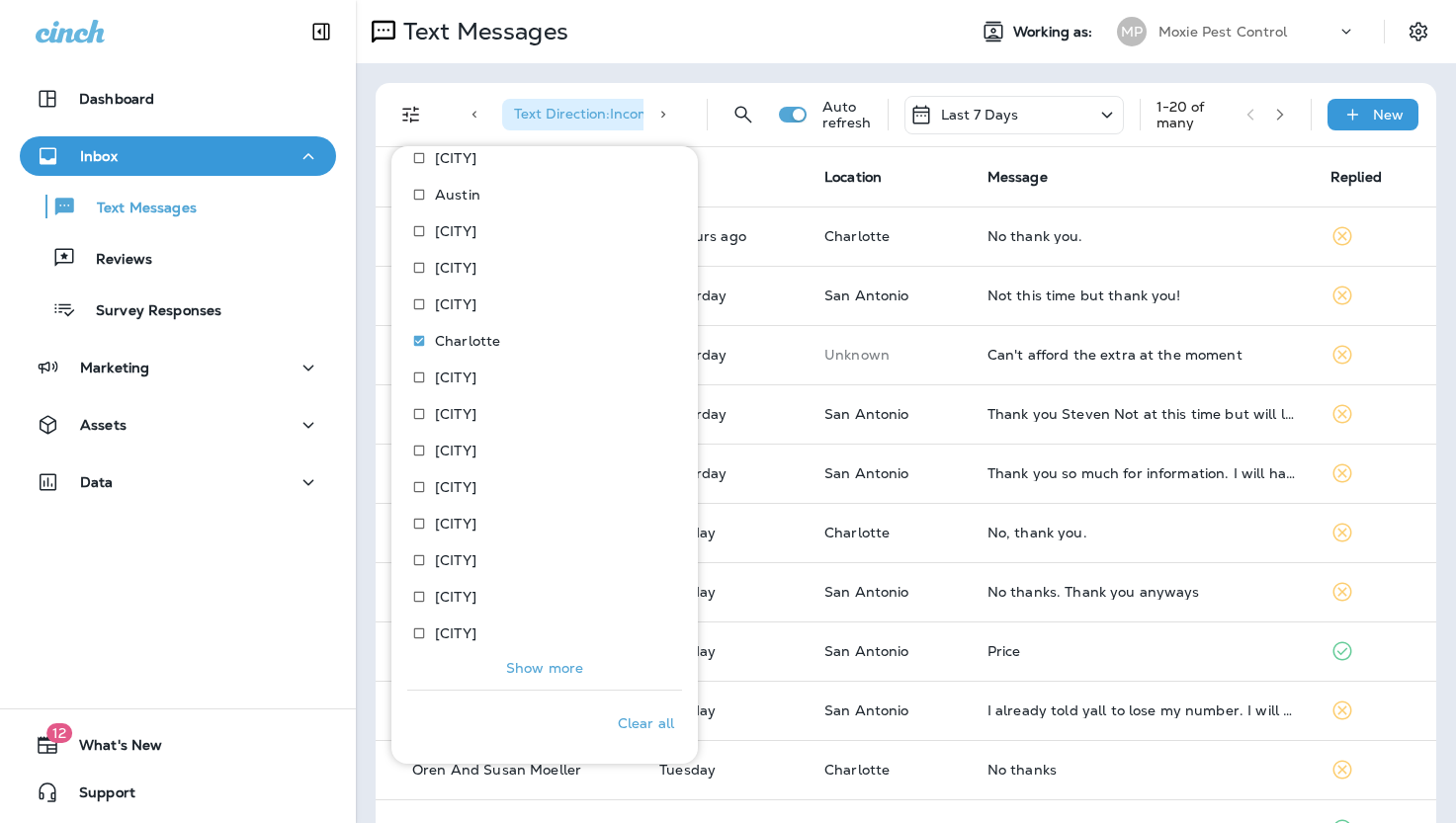 click on "Show more" at bounding box center [545, 668] 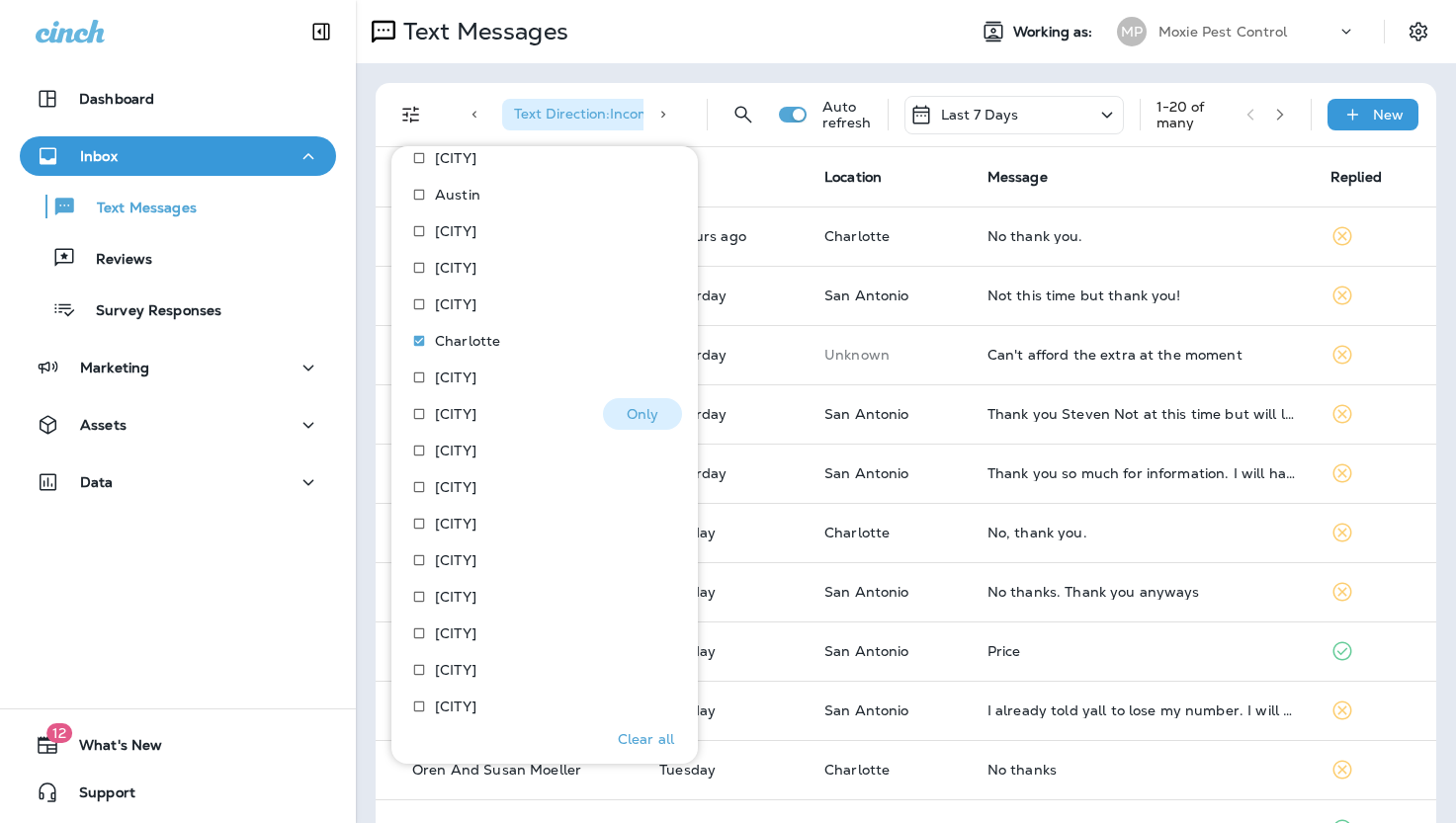 click on "[CITY]" at bounding box center (456, 414) 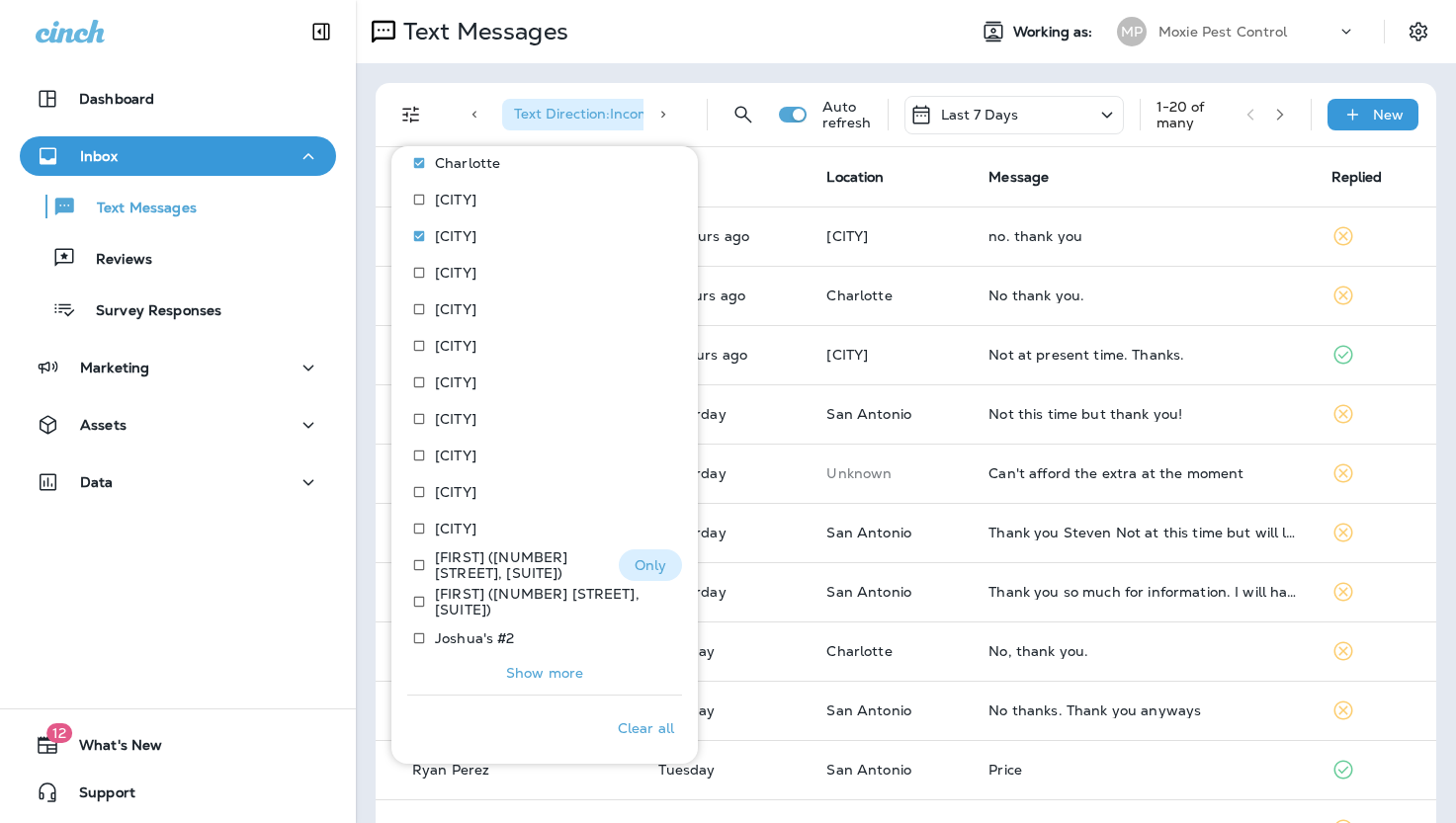 scroll, scrollTop: 727, scrollLeft: 0, axis: vertical 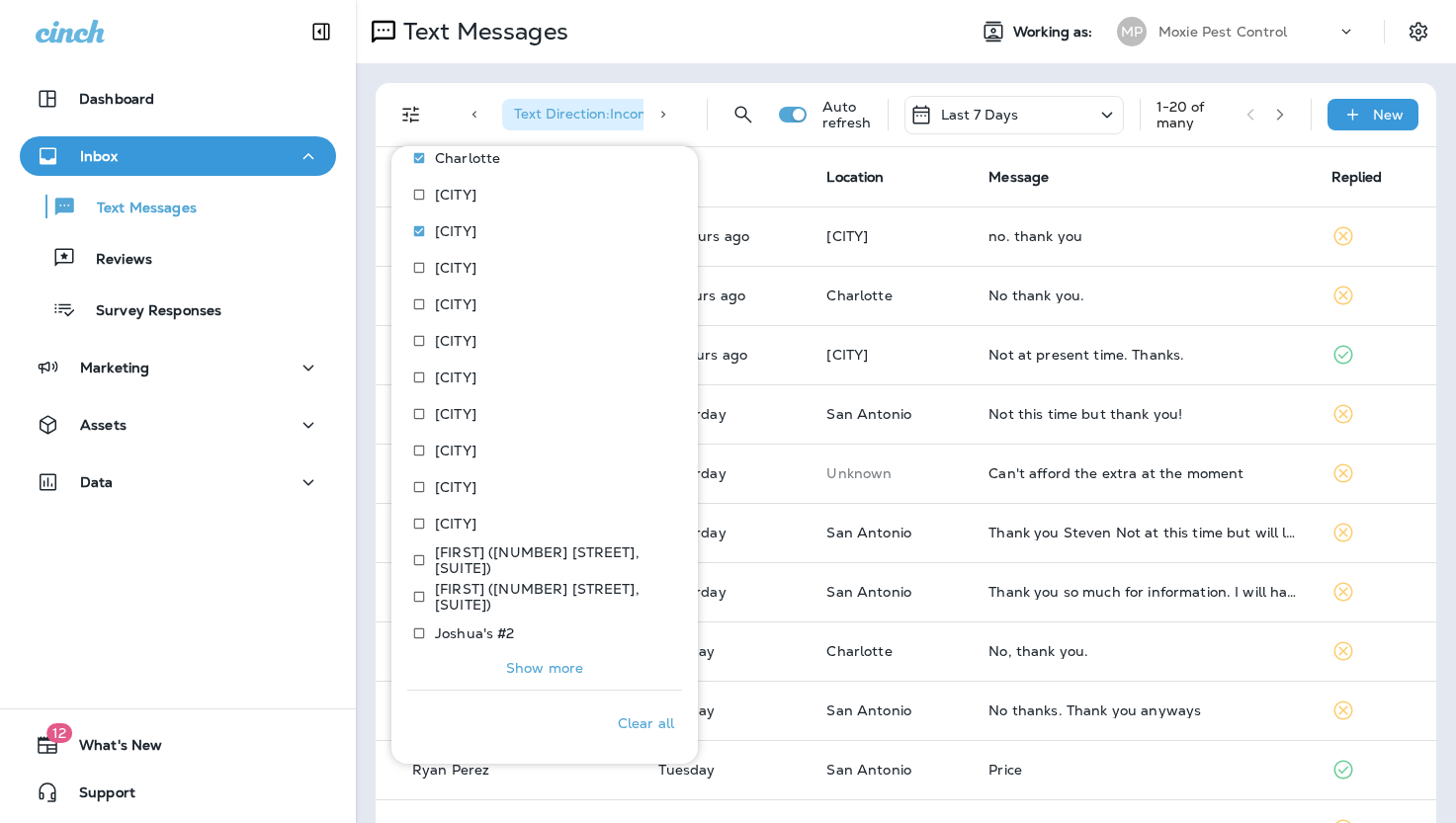 click on "Show more" at bounding box center [545, 668] 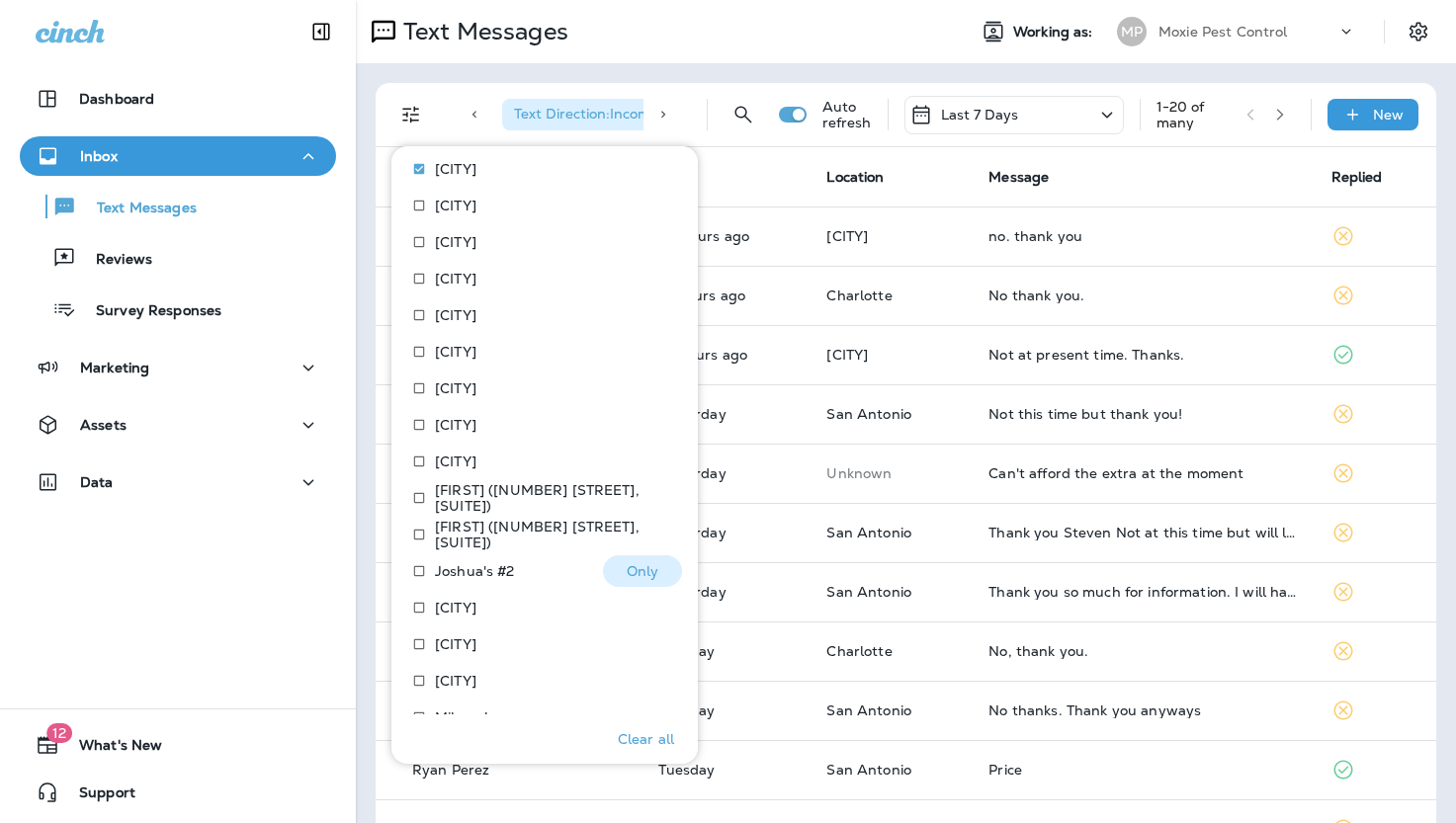 scroll, scrollTop: 910, scrollLeft: 0, axis: vertical 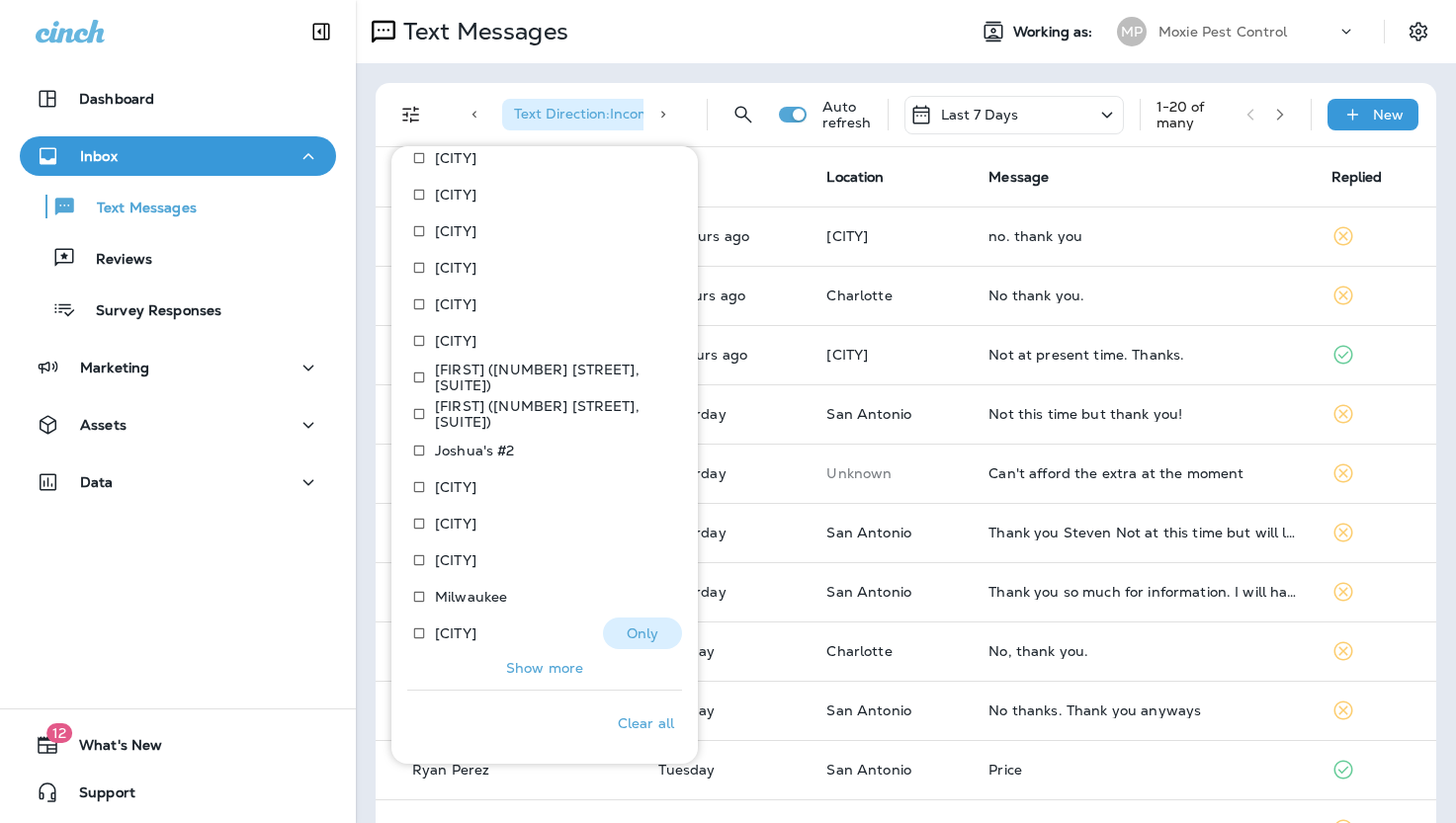 click on "Minneapolis Only" at bounding box center [545, 635] 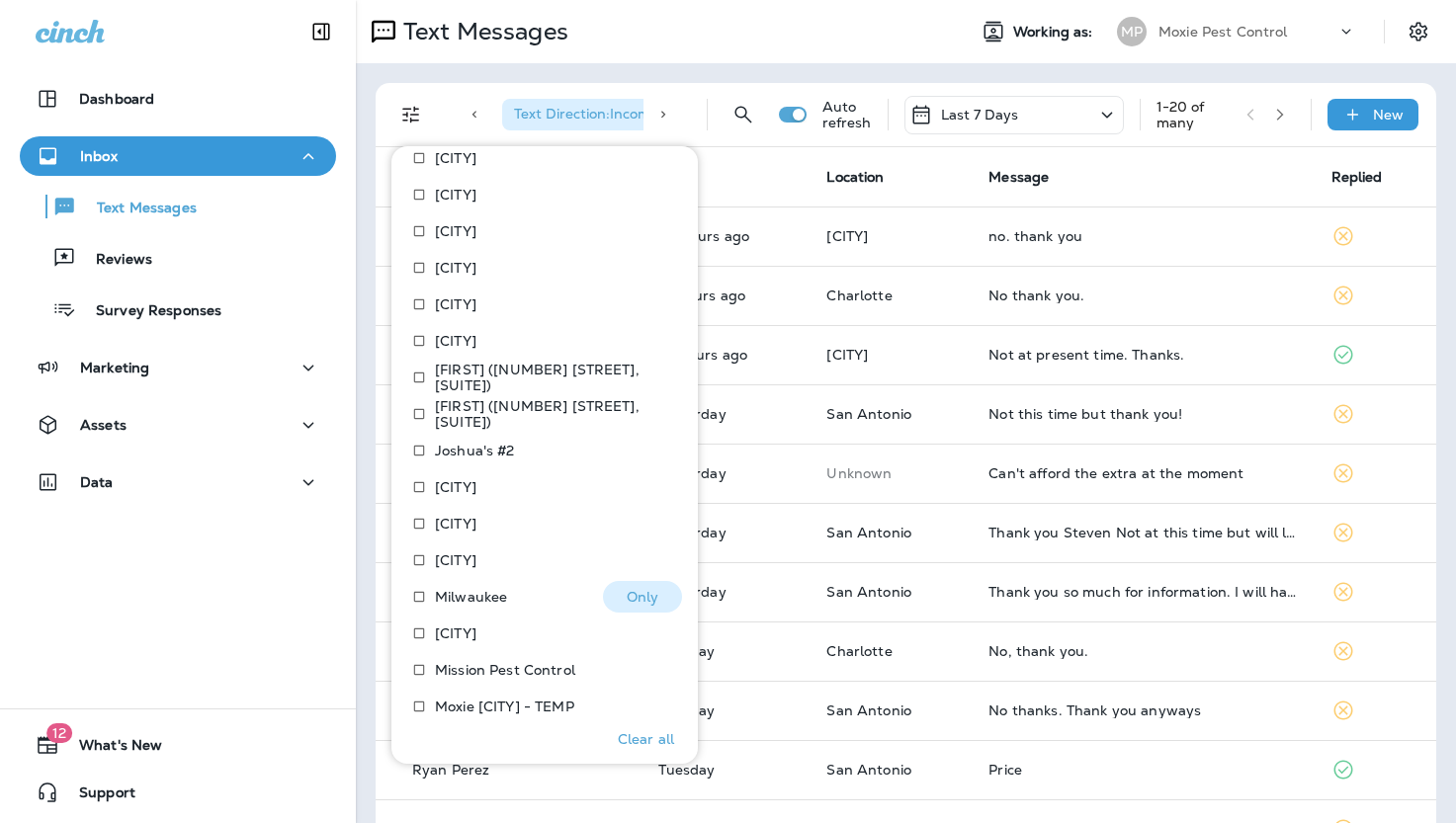 scroll, scrollTop: 1093, scrollLeft: 0, axis: vertical 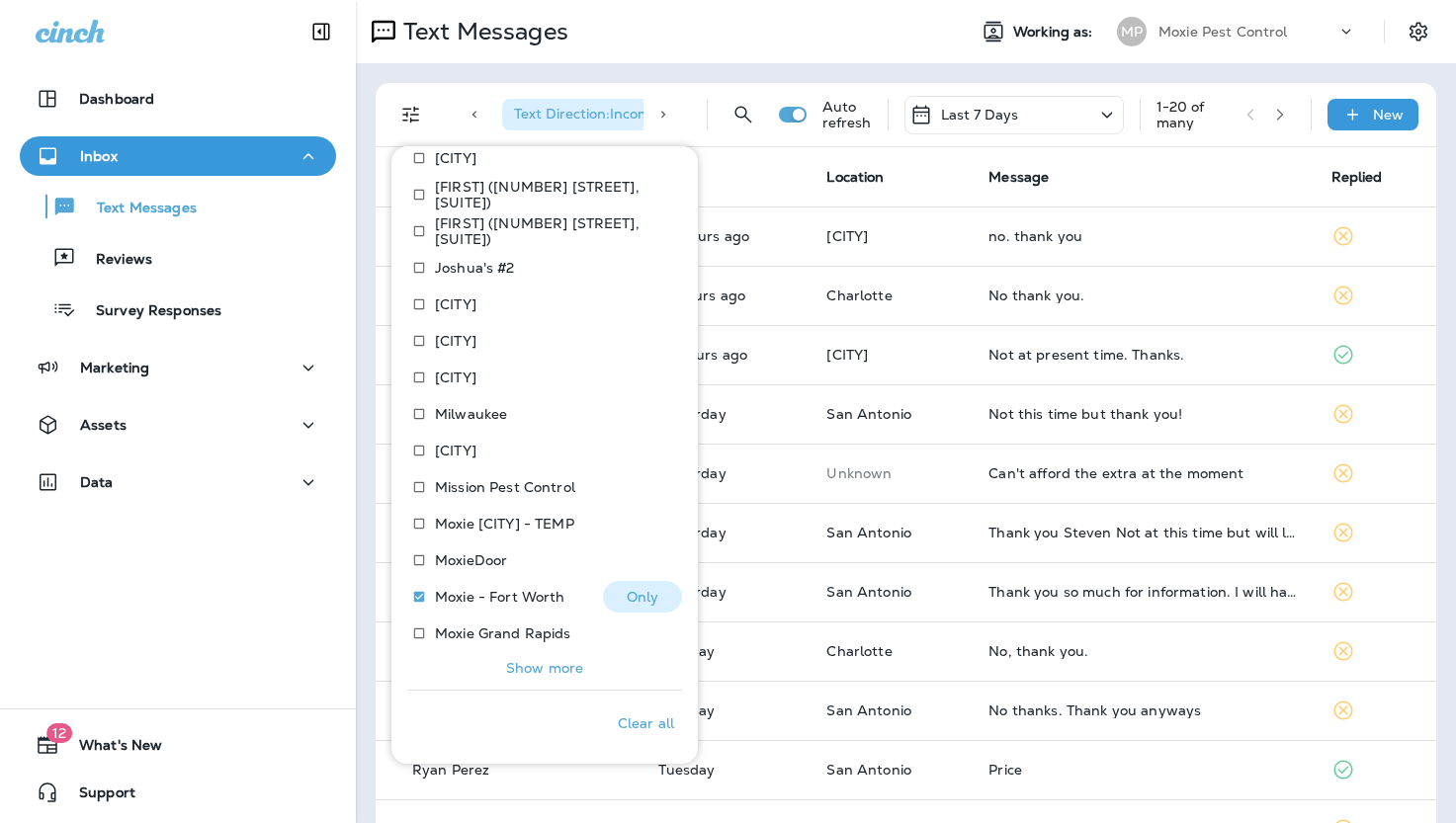 click on "Moxie - Fort Worth" at bounding box center [500, 597] 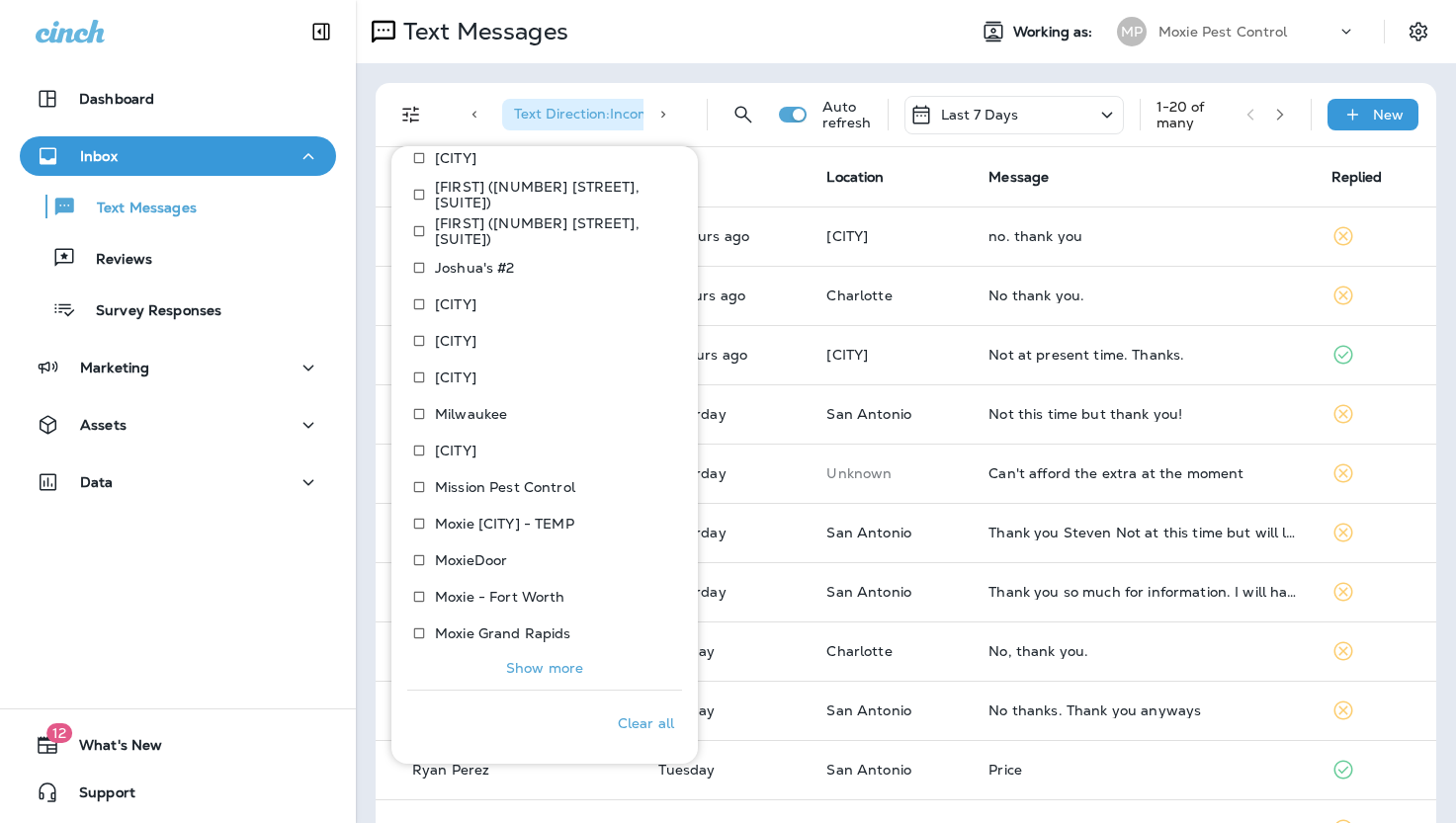 click on "Show more" at bounding box center (545, 668) 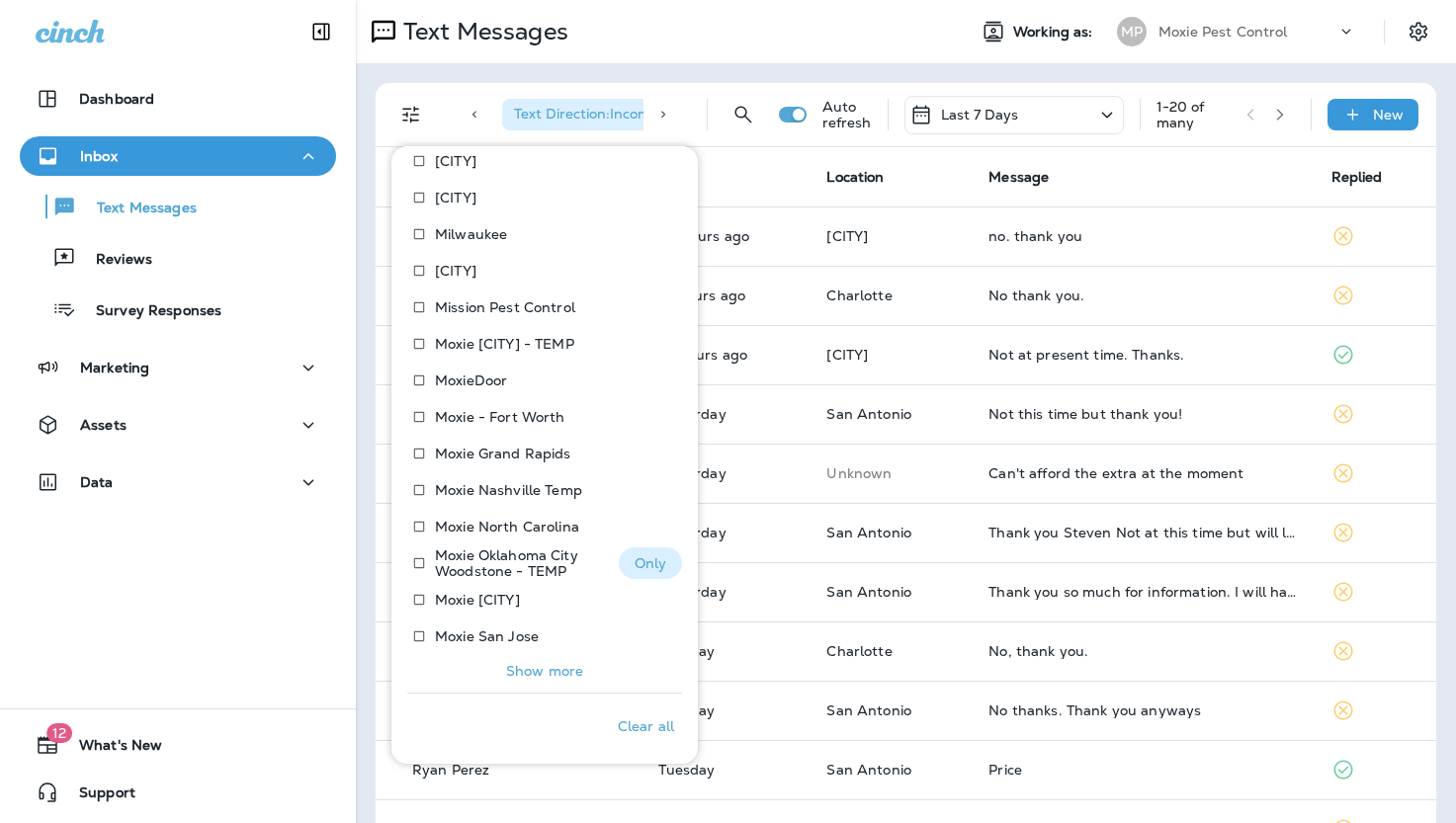 scroll, scrollTop: 1276, scrollLeft: 0, axis: vertical 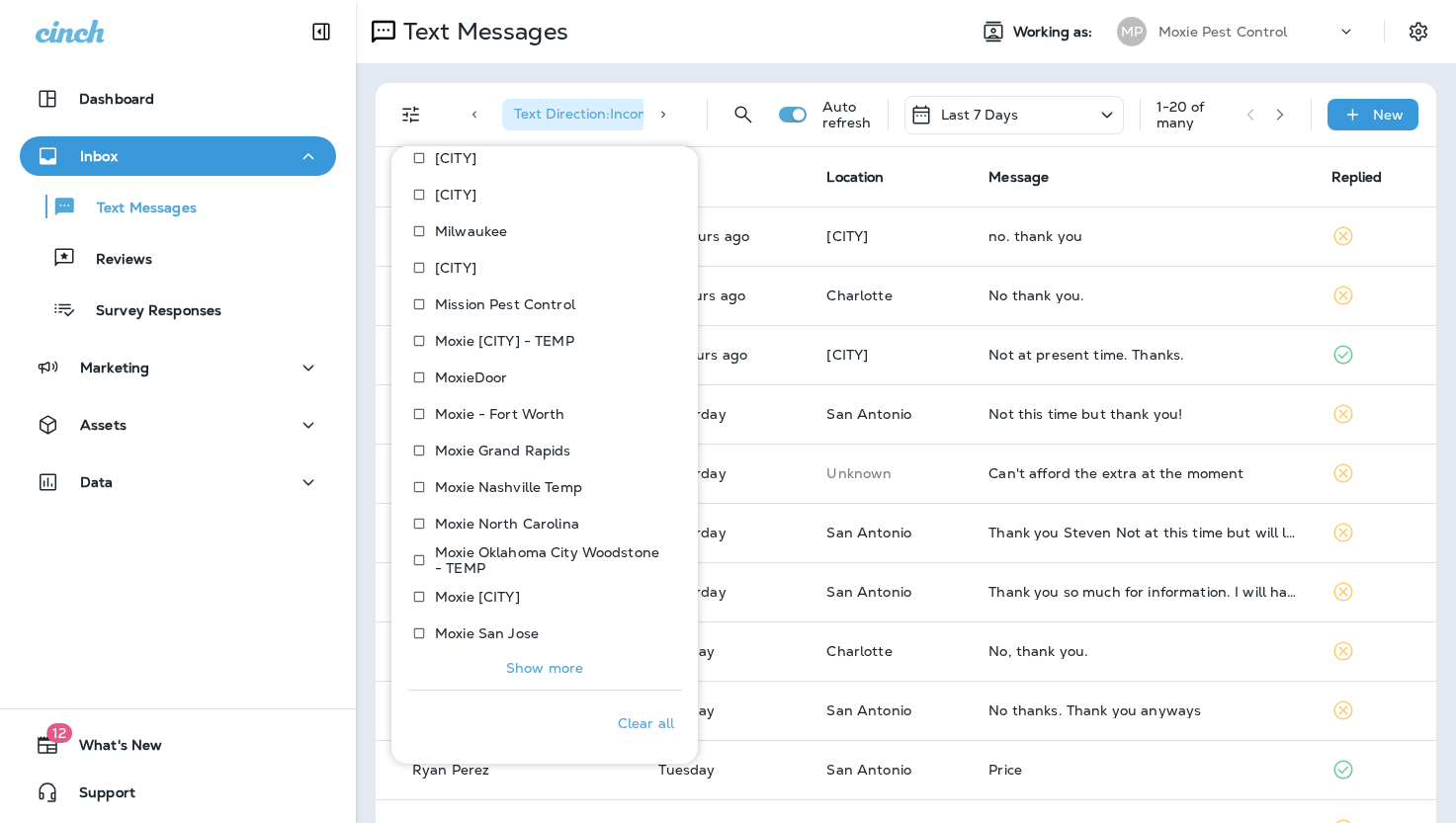 click on "Location  Select all  Search Locations Search Locations       Alexandria       Atlanta       Austin       Bentonville       Boston       Chantilly       Charlotte       Chicago       Cincinnati       Cleveland       Columbus       Dallas       Denver       Detroit       Hartford       Houston       Indianapolis       Joshuas (8451 Miralani Drive, Suite F)       Joshuas (8451 Miralani Drive, Suite F)       Joshua's #2       Kansas City       Las Vegas       Louisville       Milwaukee       Minneapolis       Mission Pest Control       Moxie Denver - TEMP       MoxieDoor       Moxie - Fort Worth       Moxie Grand Rapids       Moxie Nashville Temp       Moxie North Carolina       Moxie Oklahoma City Woodstone - TEMP       Moxie Philadelphia       Moxie San Jose Show more" at bounding box center (545, -24) 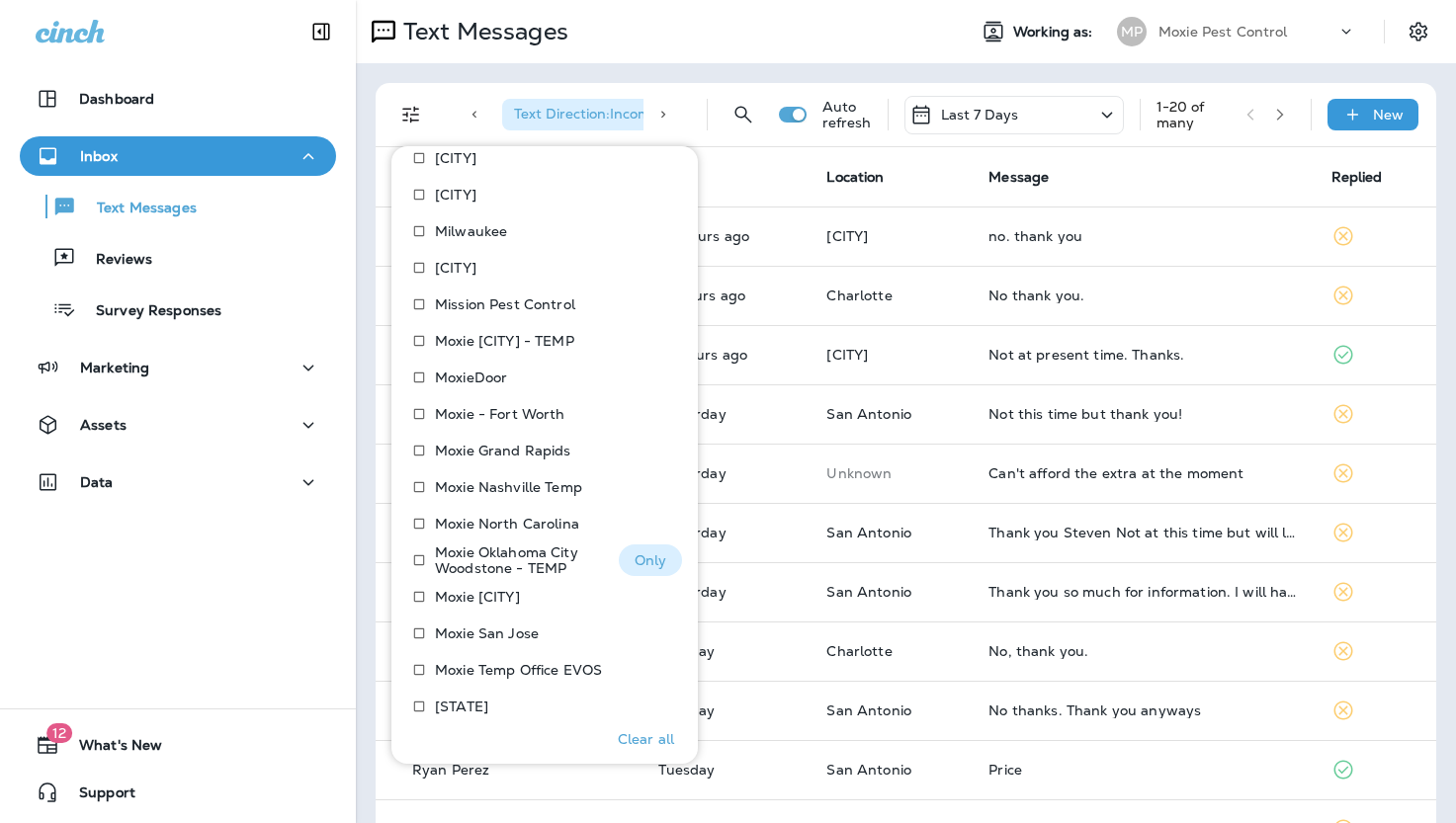 scroll, scrollTop: 1458, scrollLeft: 0, axis: vertical 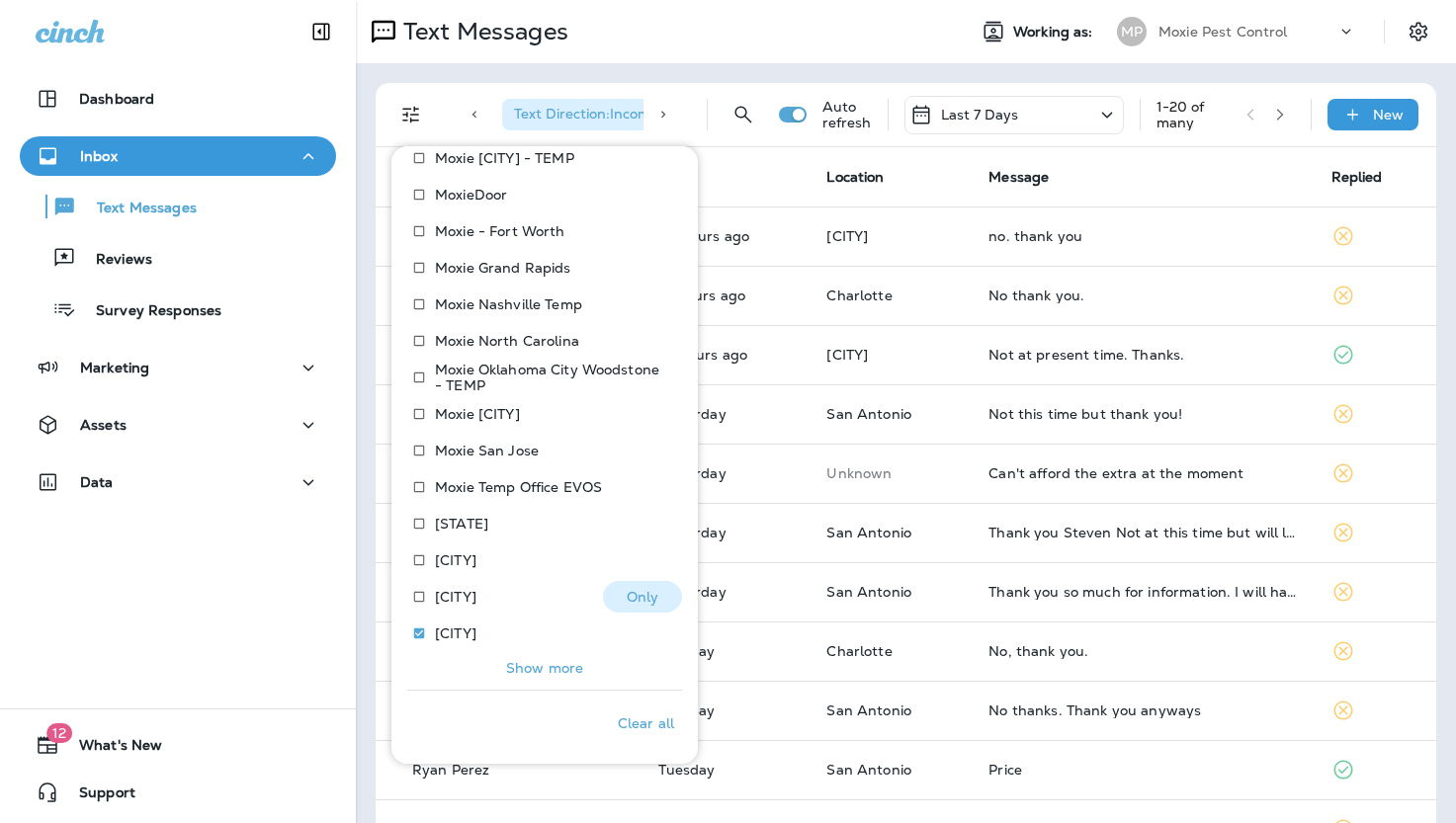 click on "[CITY]" at bounding box center [456, 597] 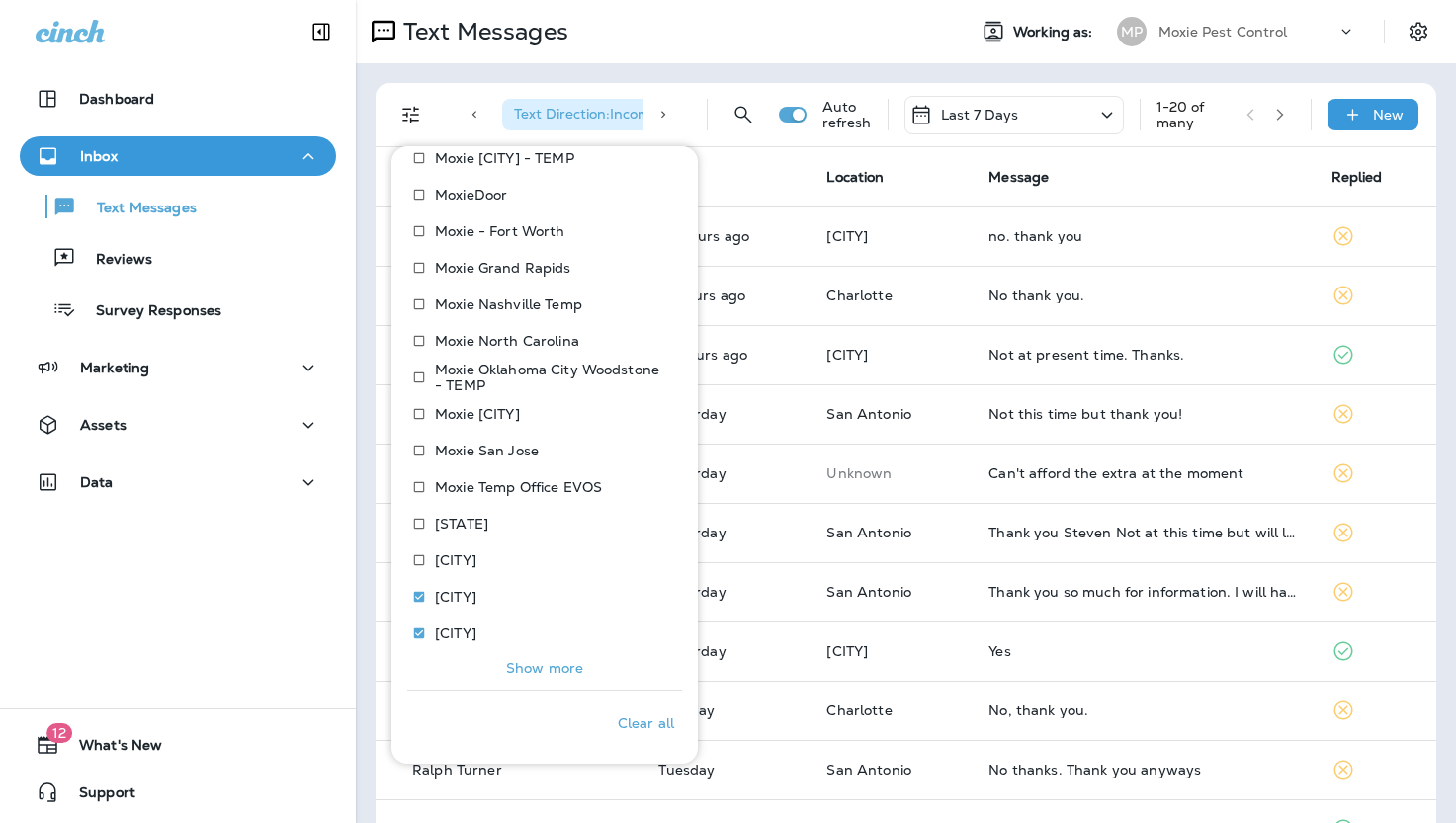 click on "Show more" at bounding box center [545, 668] 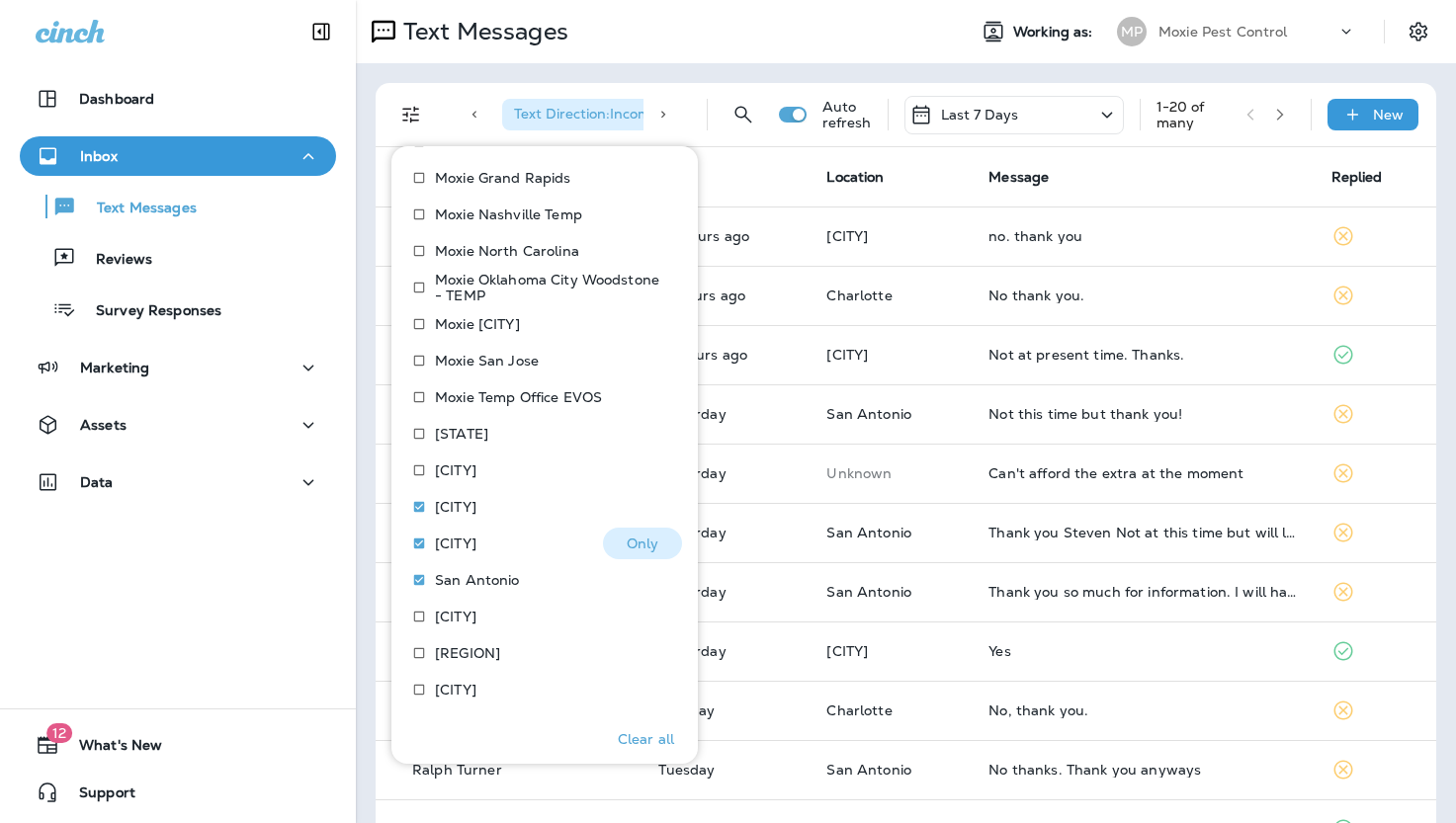 scroll, scrollTop: 1641, scrollLeft: 0, axis: vertical 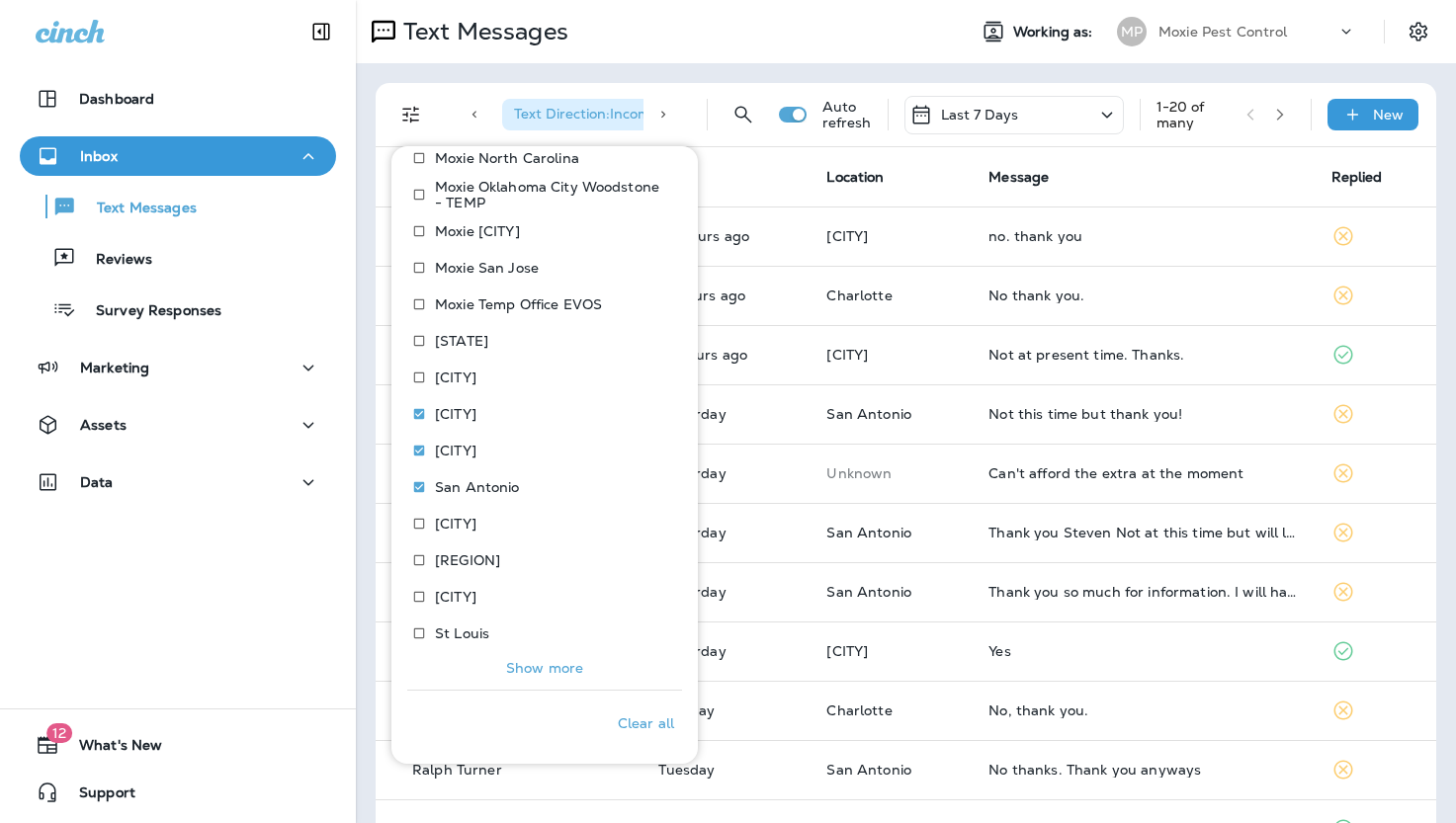 click on "Show more" at bounding box center (545, 668) 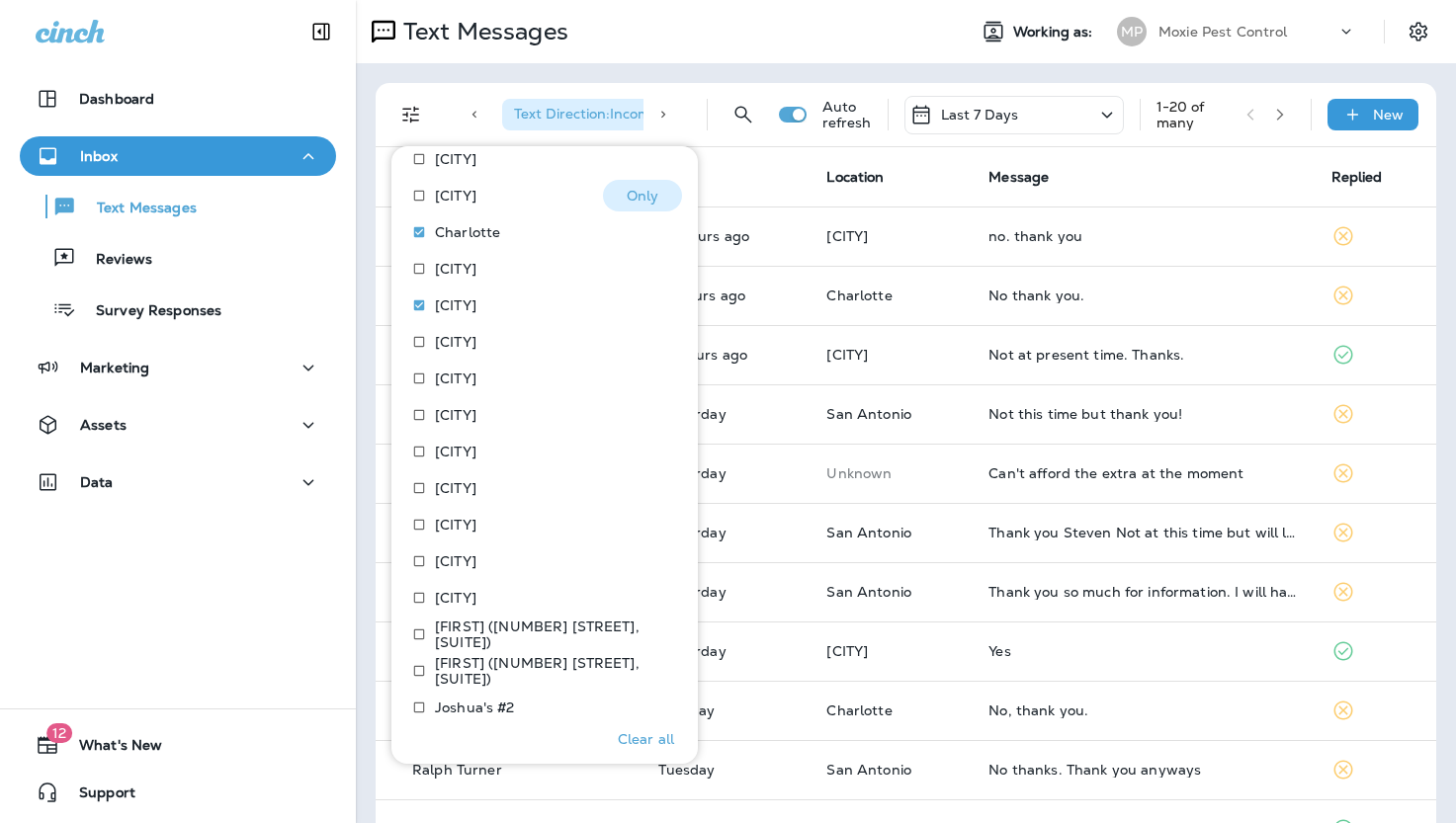 scroll, scrollTop: 0, scrollLeft: 0, axis: both 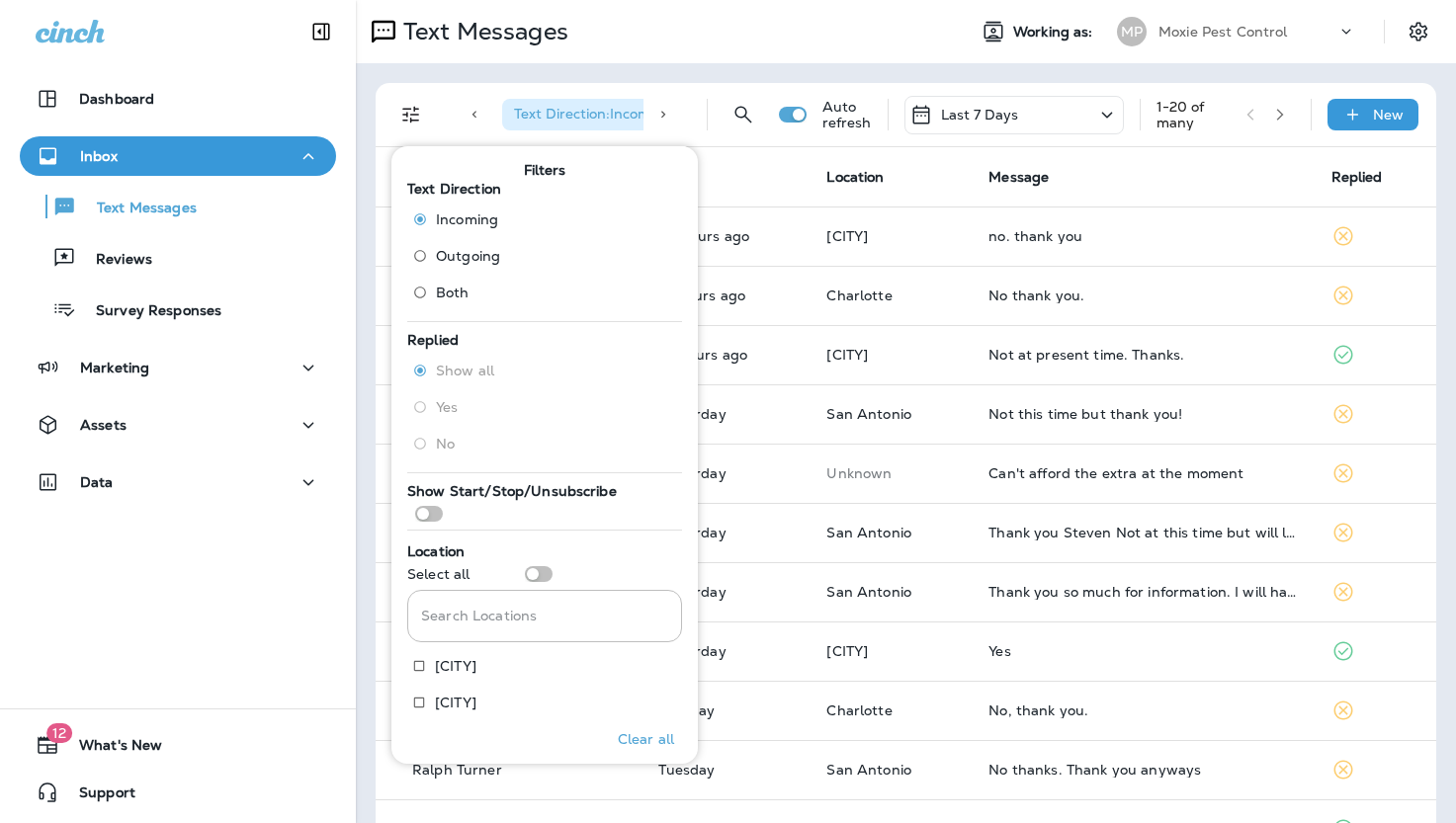 click on "Text Messages Working as: MP Moxie Pest Control" at bounding box center [905, 32] 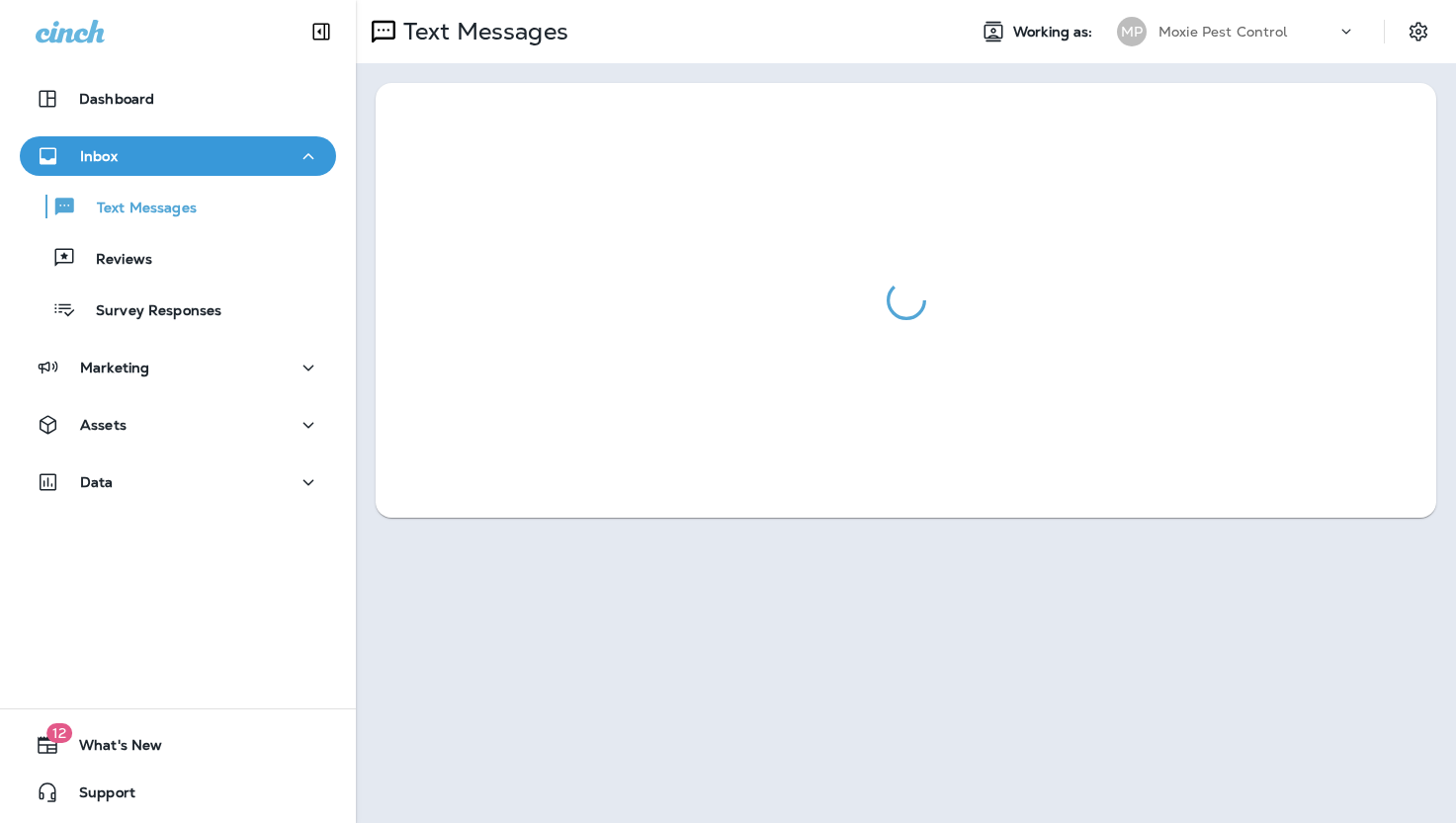 scroll, scrollTop: 0, scrollLeft: 0, axis: both 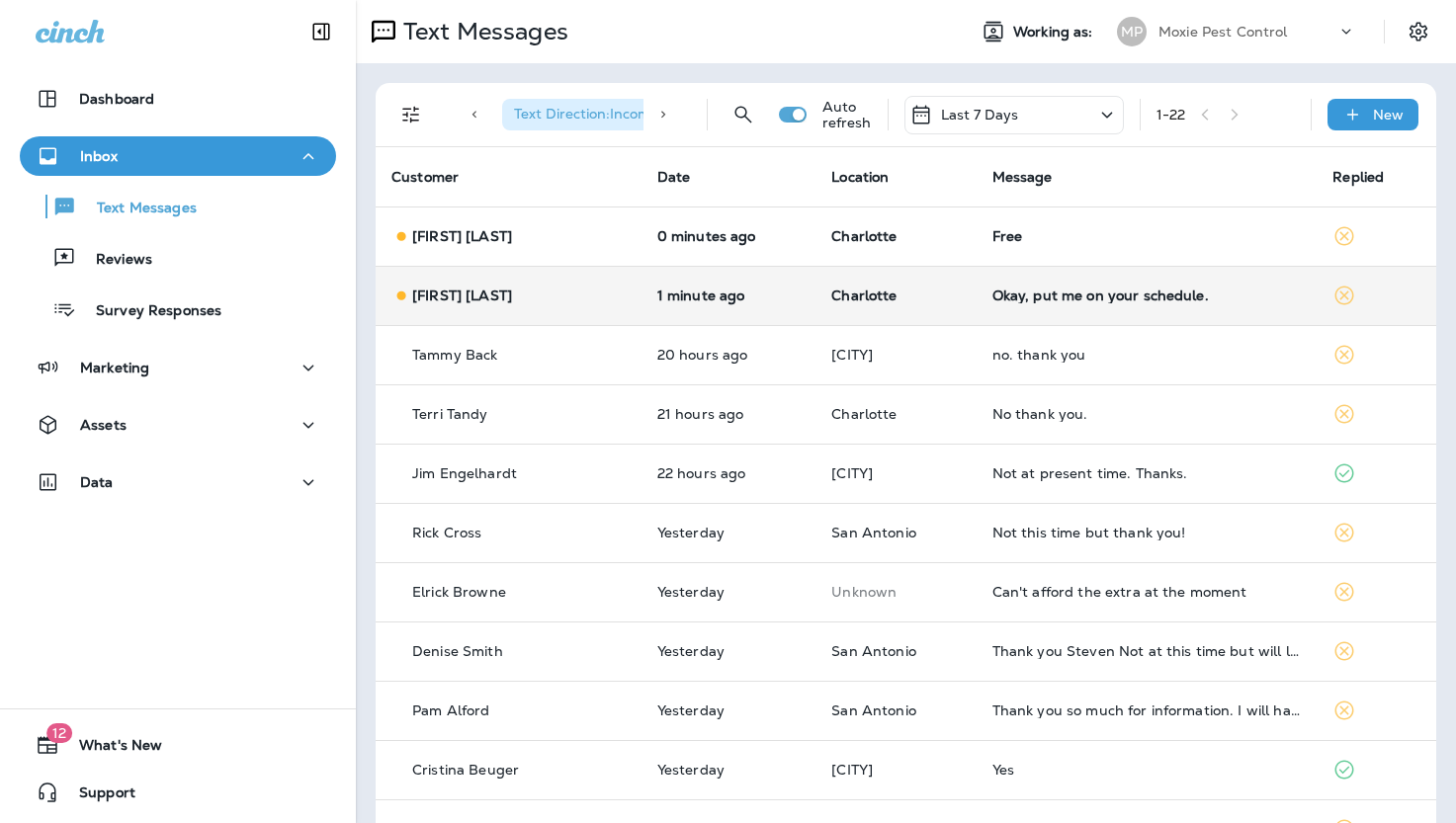 click on "Okay, put me on your schedule." at bounding box center [1147, 295] 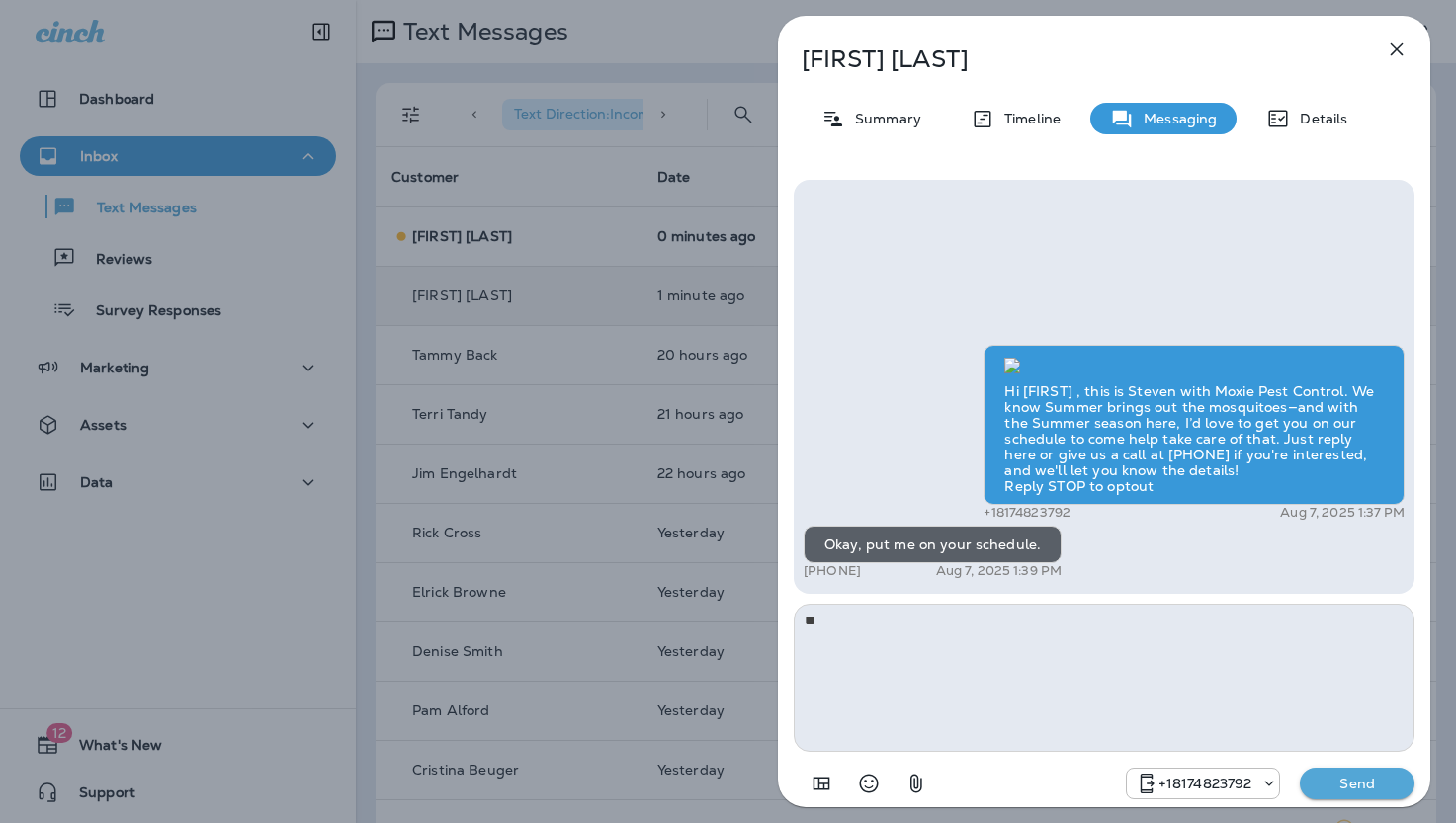 type on "*" 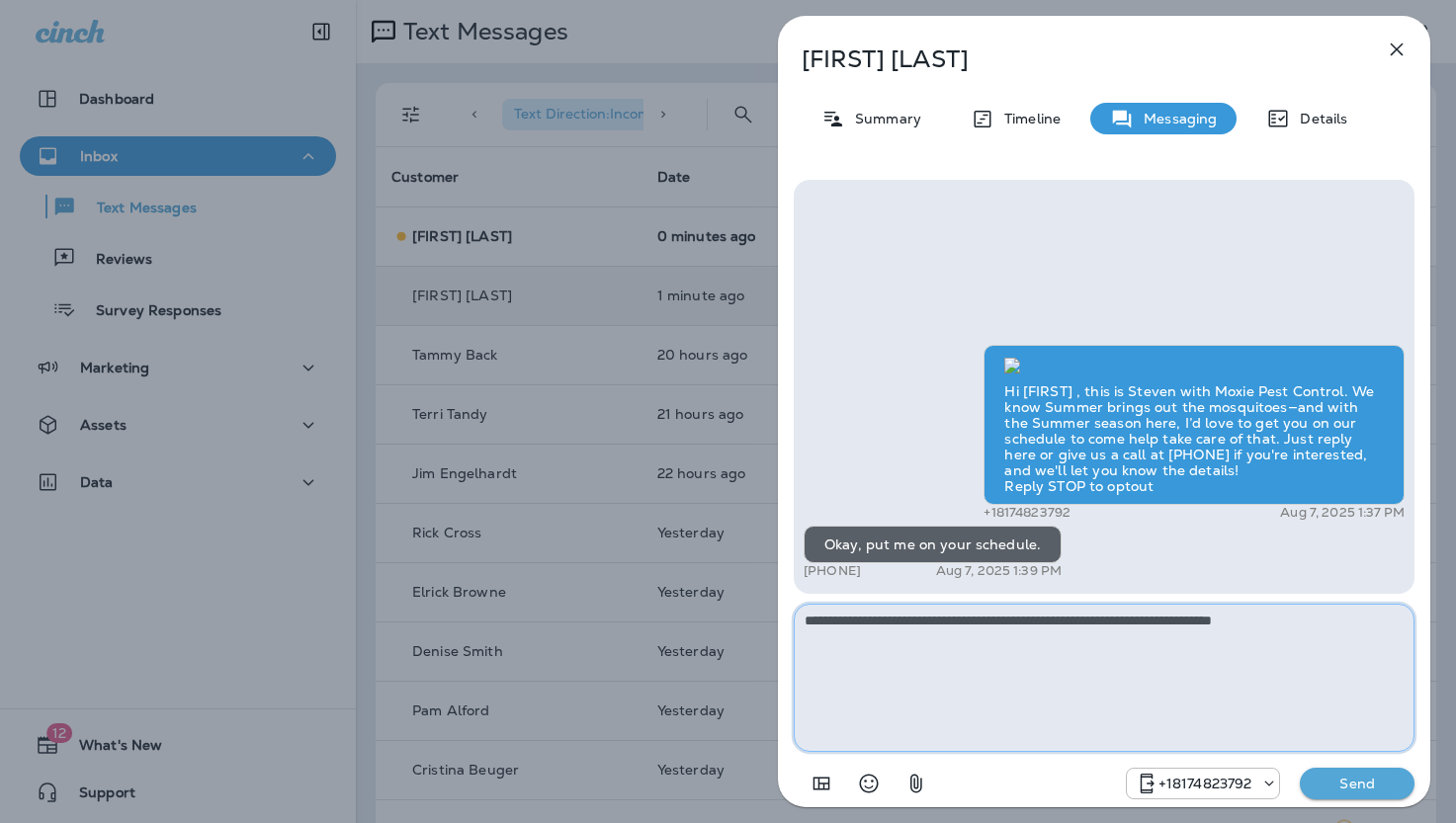 paste on "**********" 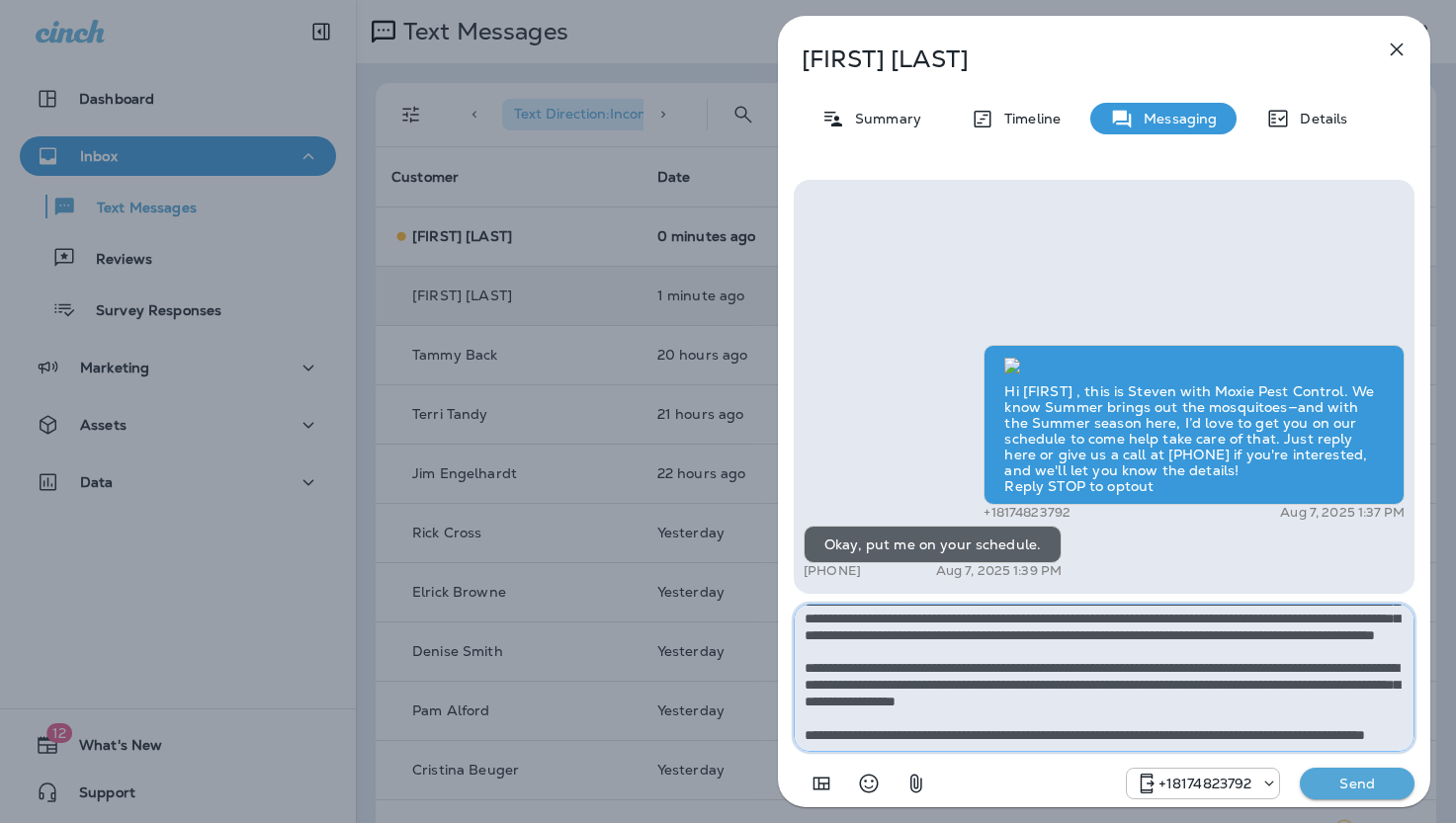 scroll, scrollTop: 0, scrollLeft: 0, axis: both 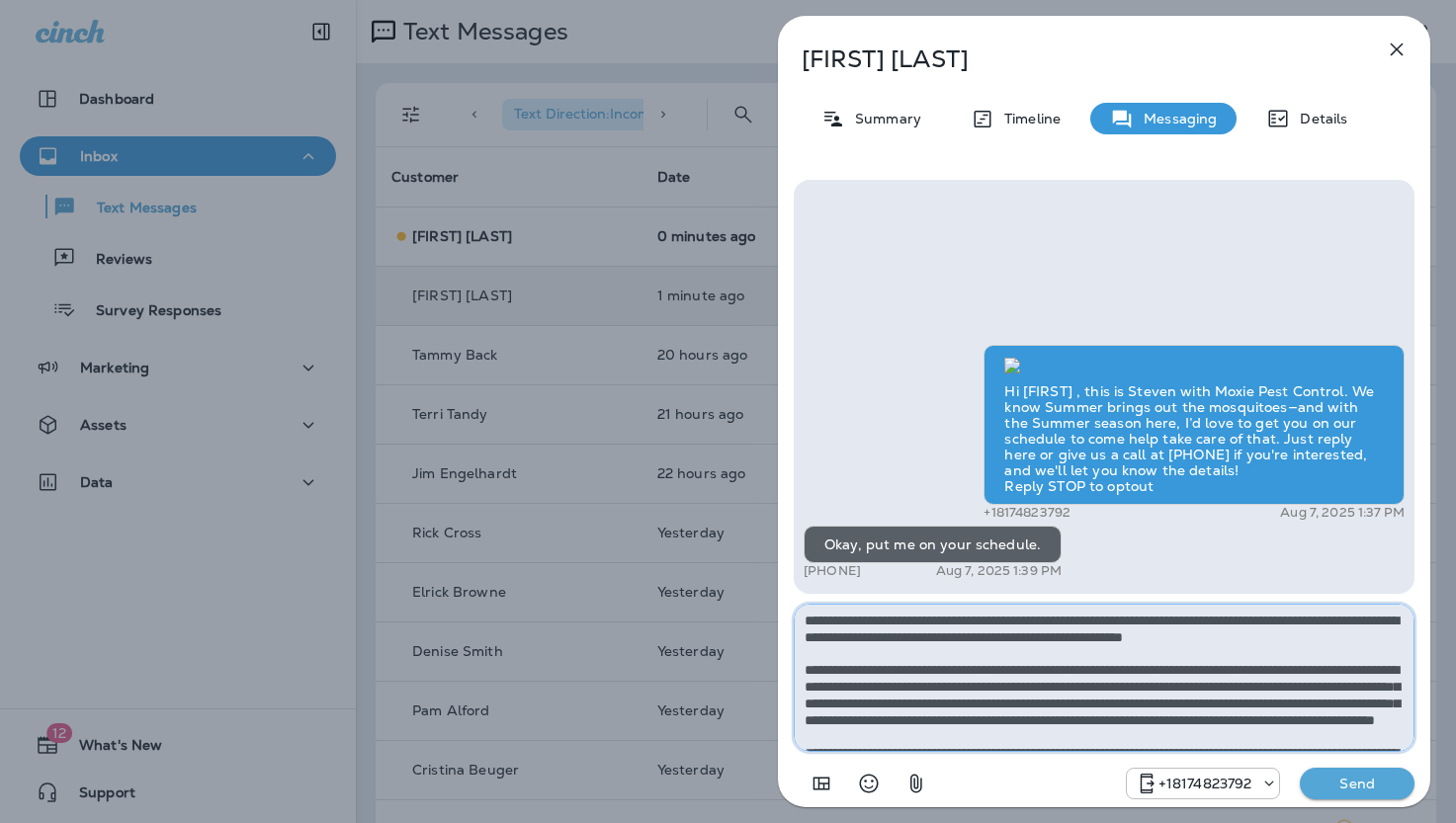 type on "**********" 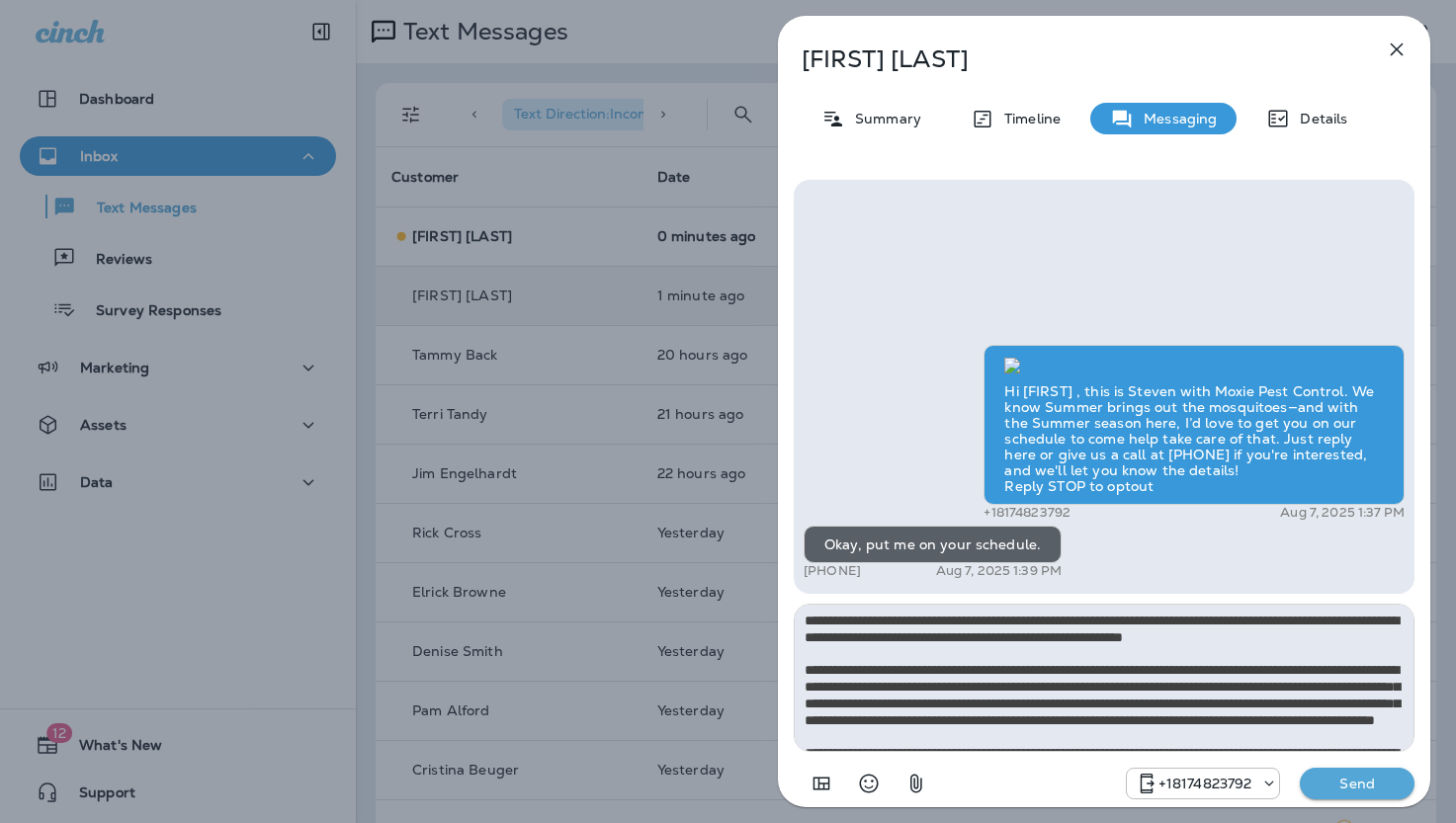 click on "Send" at bounding box center (1357, 783) 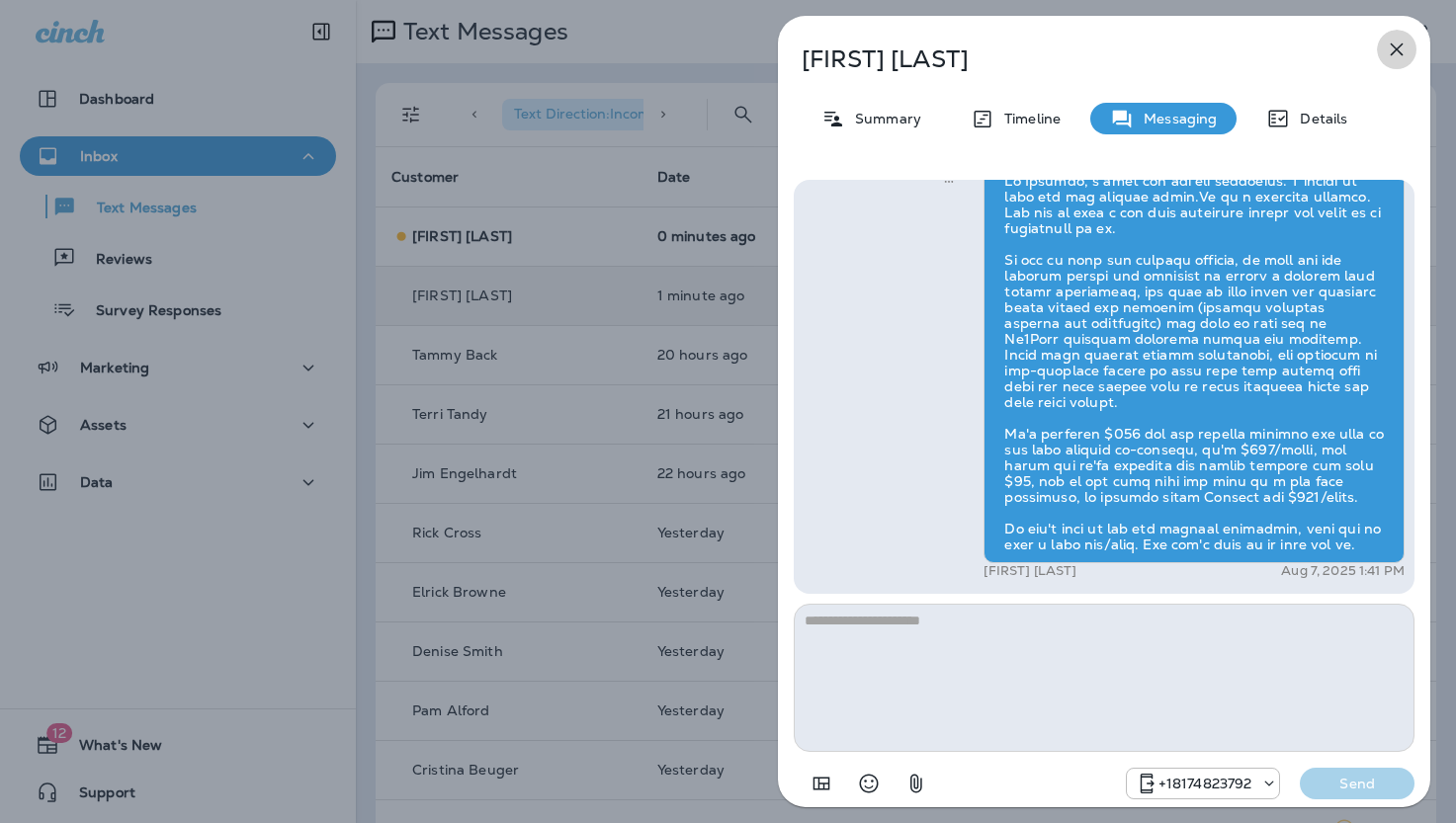 click 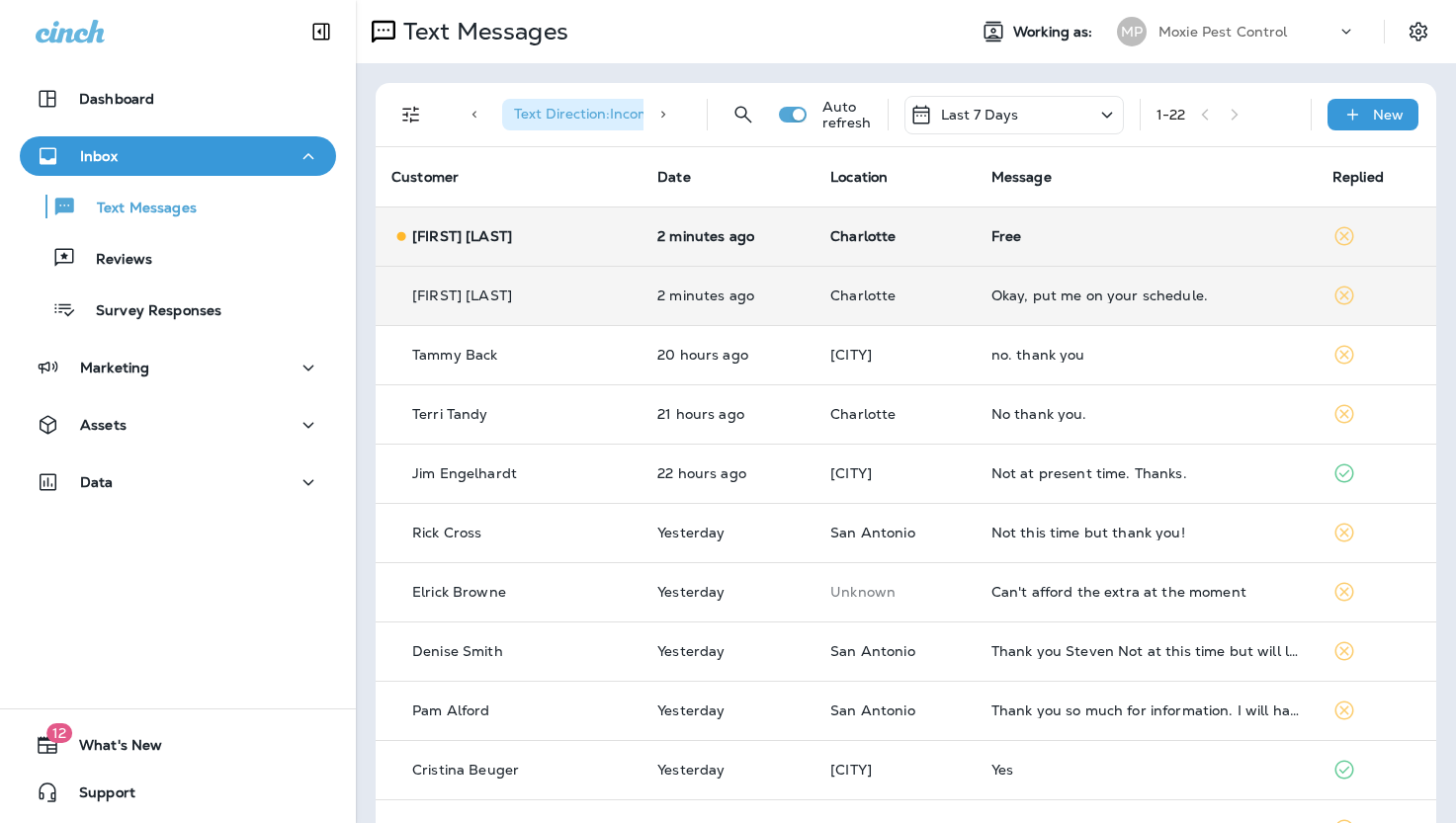 click on "Free" at bounding box center (1146, 236) 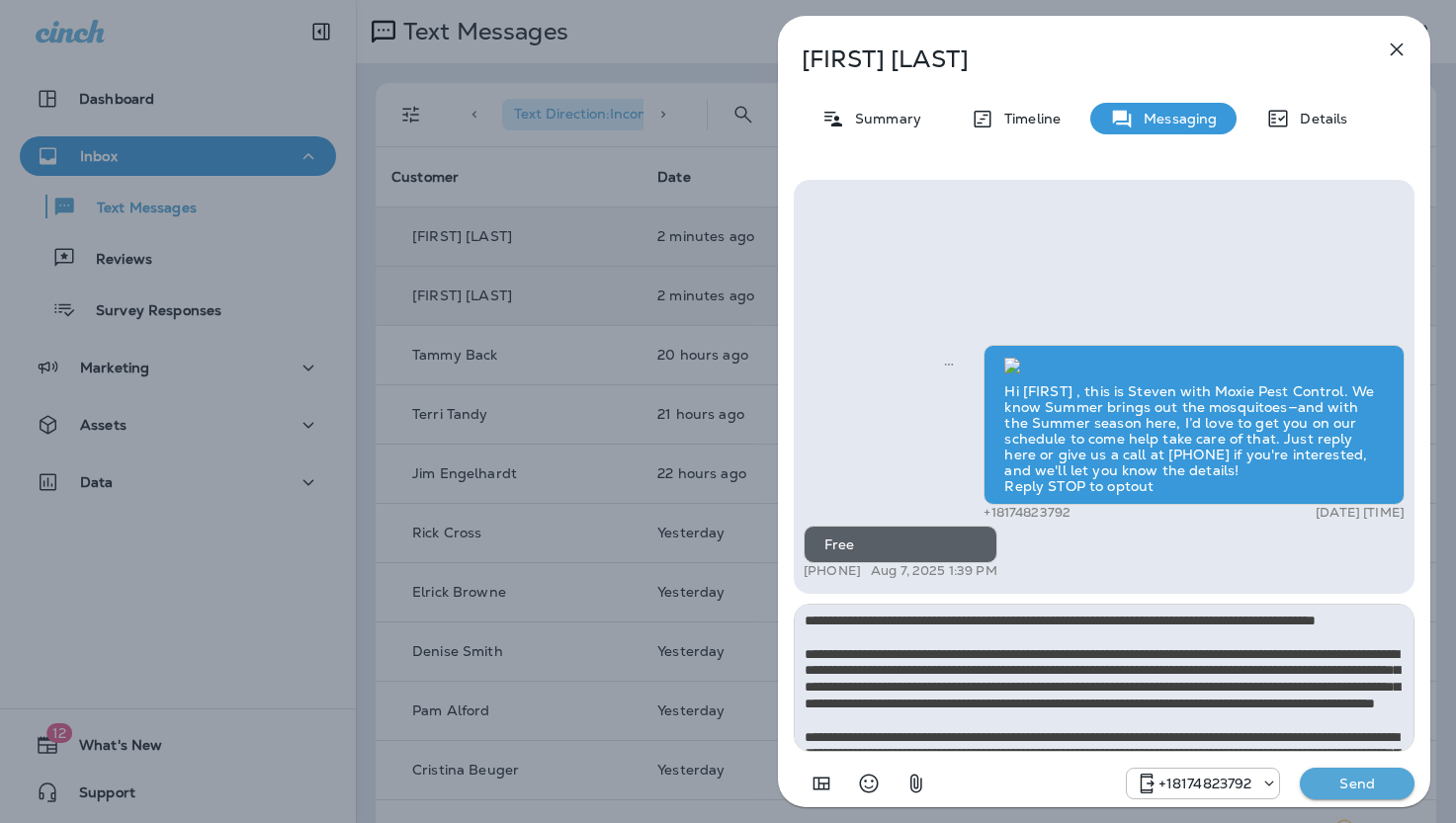 scroll, scrollTop: 143, scrollLeft: 0, axis: vertical 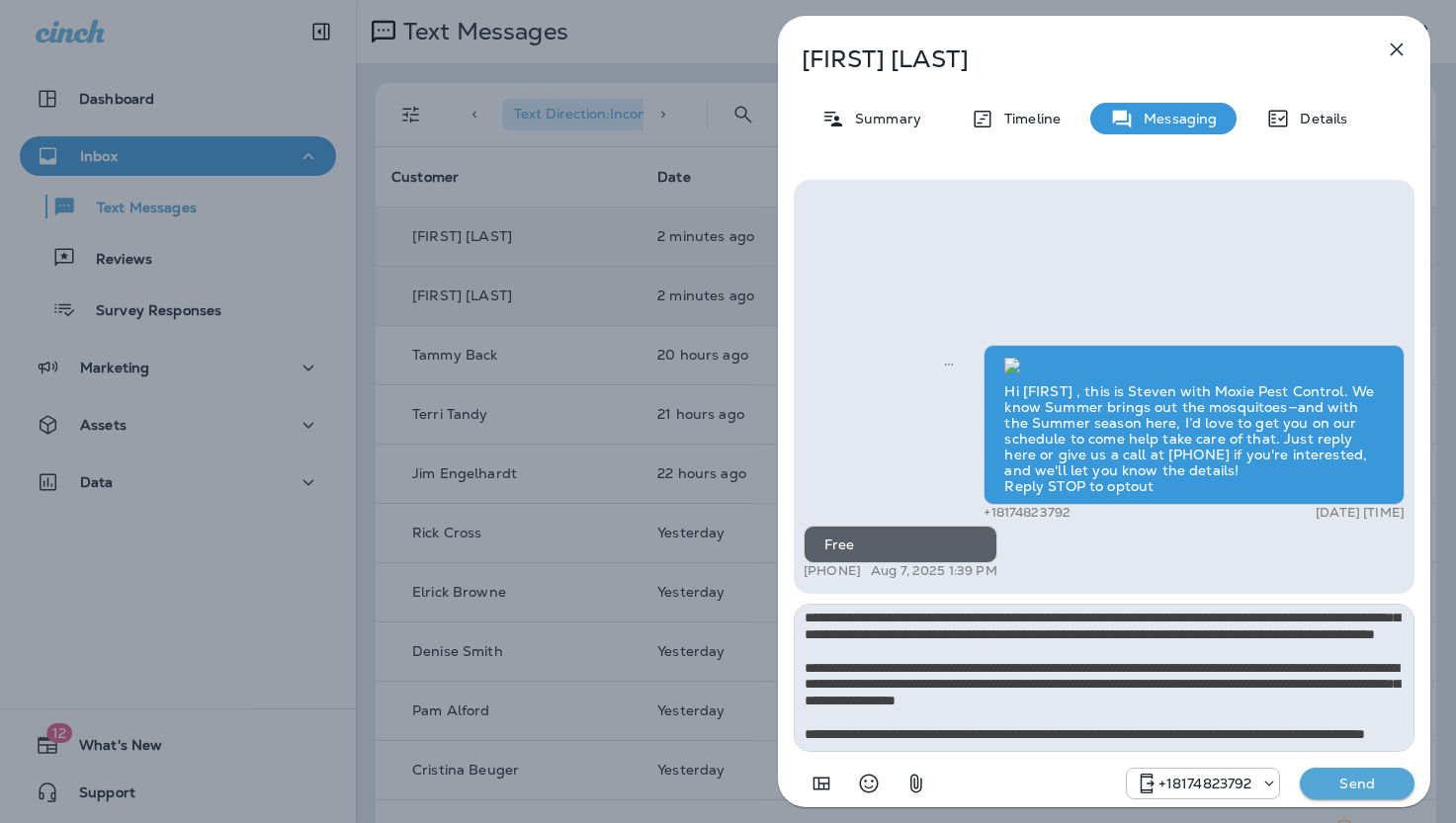 type on "**********" 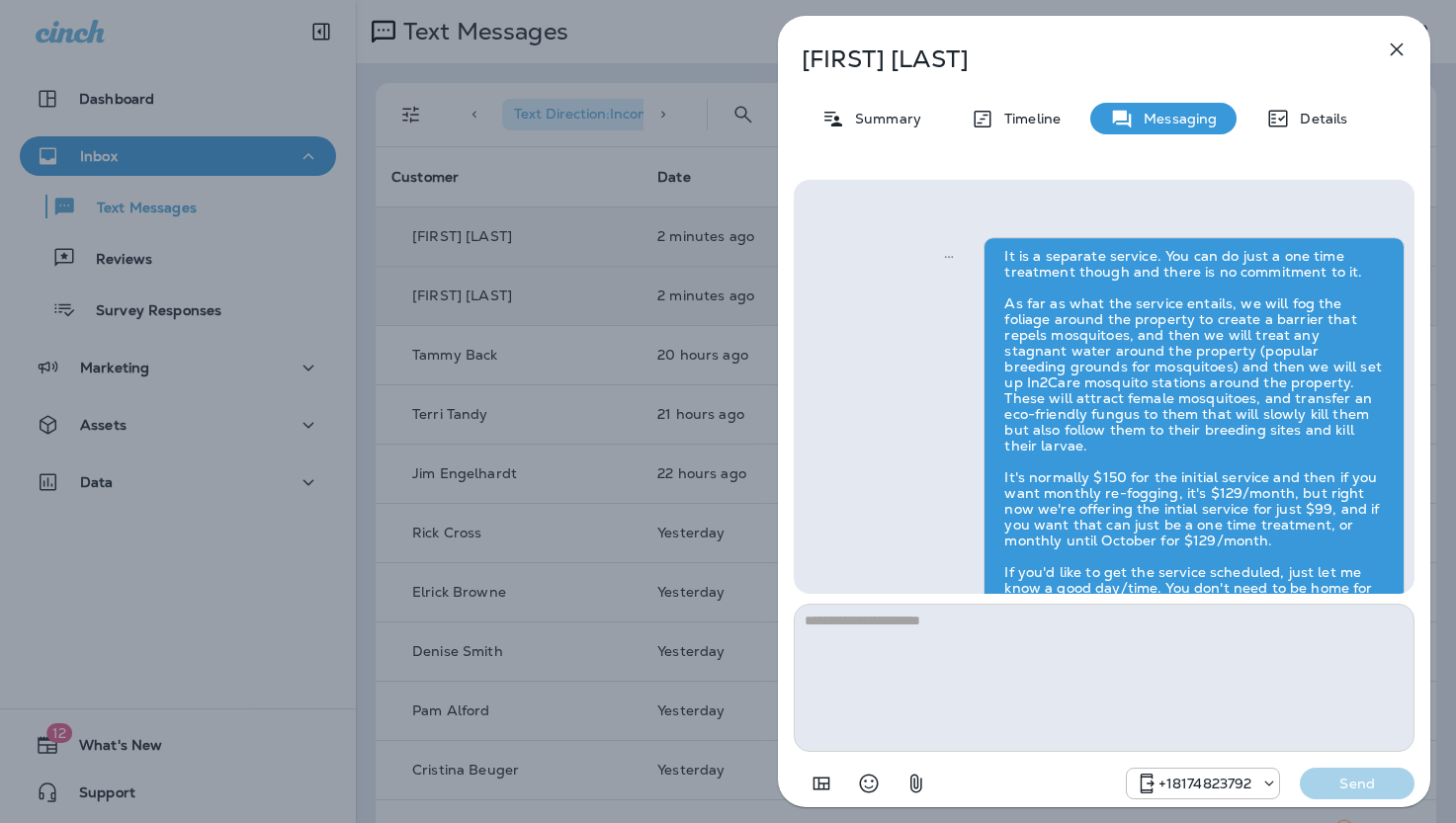 scroll, scrollTop: 0, scrollLeft: 0, axis: both 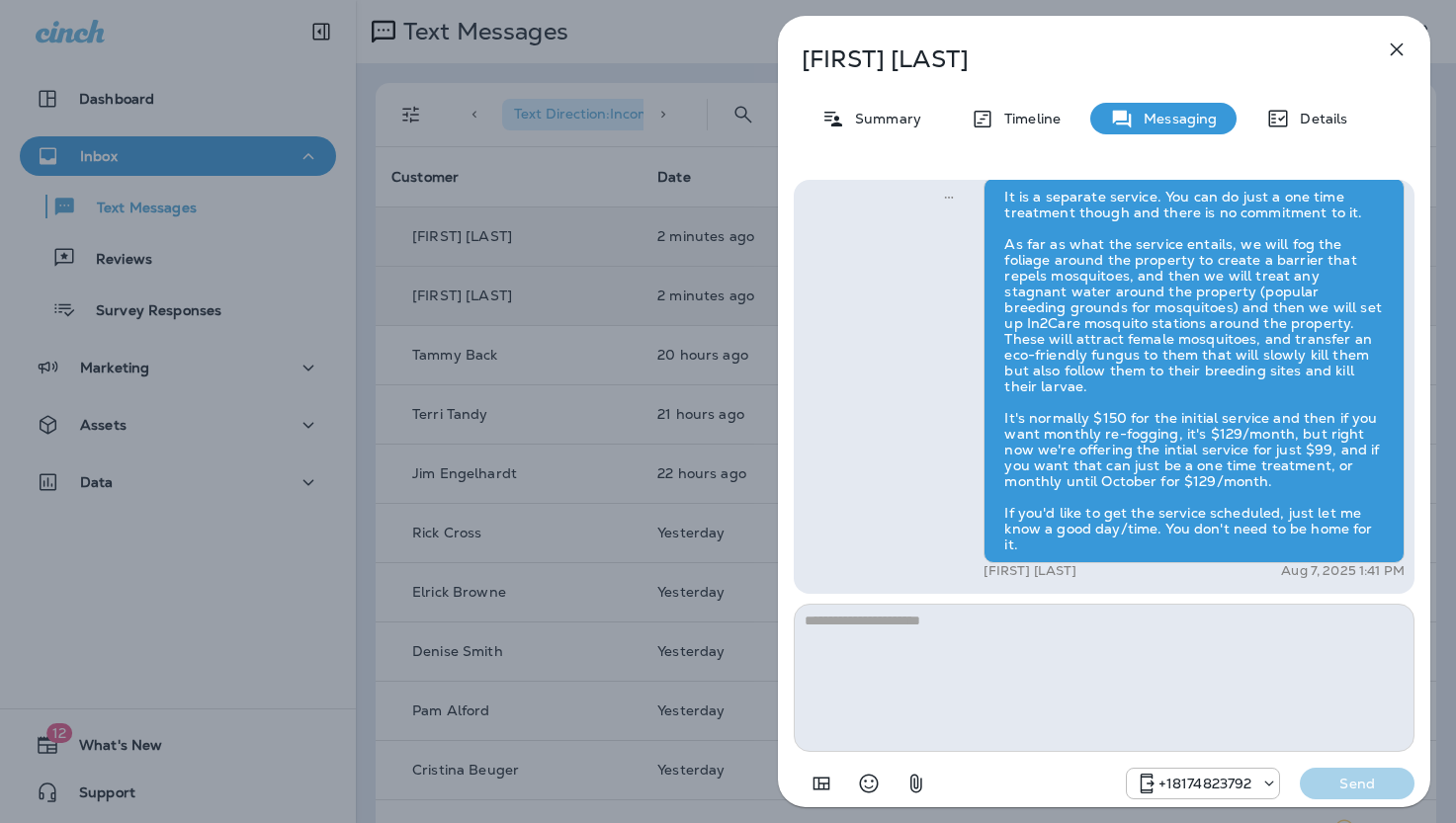 click 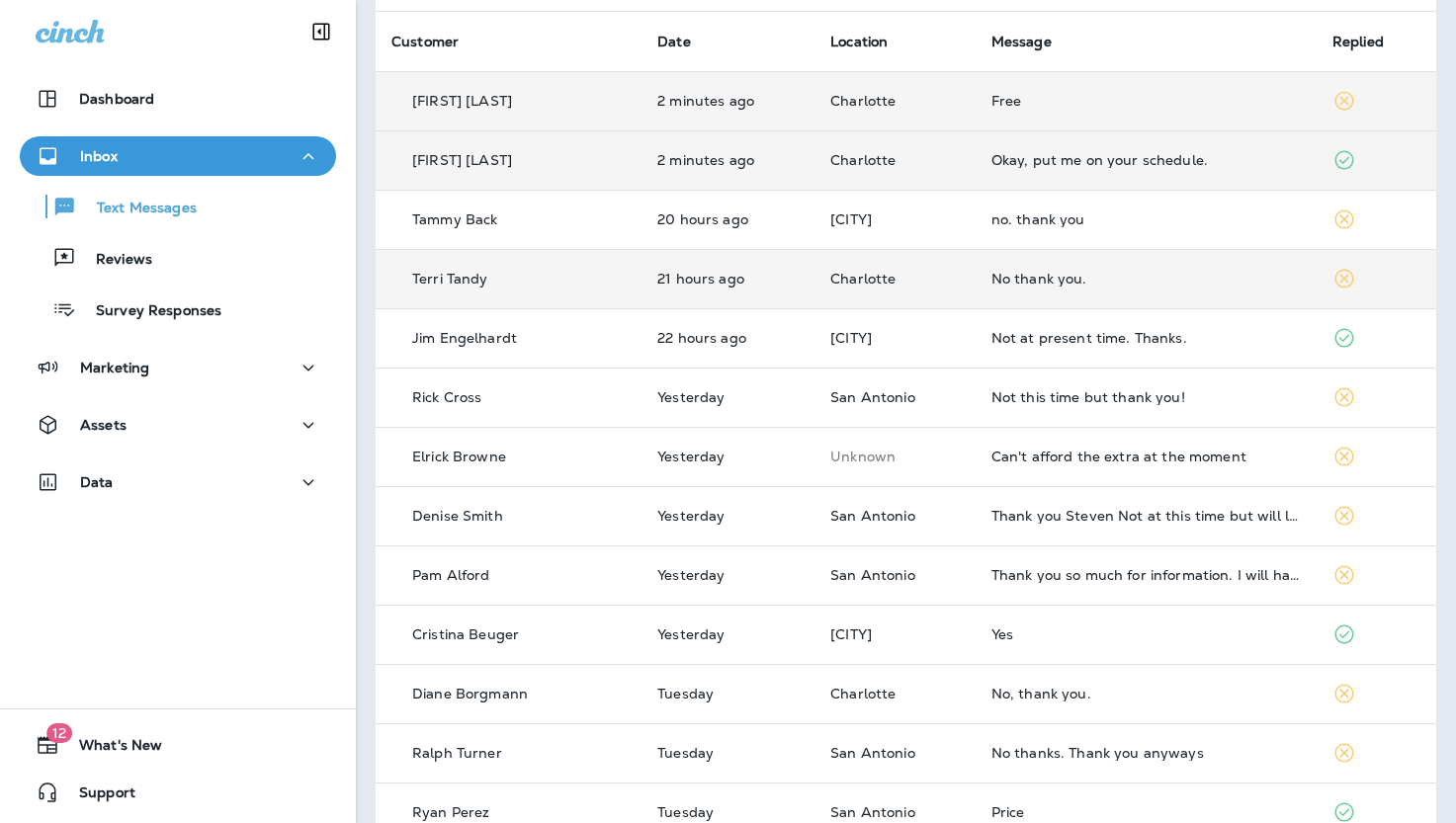 scroll, scrollTop: 0, scrollLeft: 0, axis: both 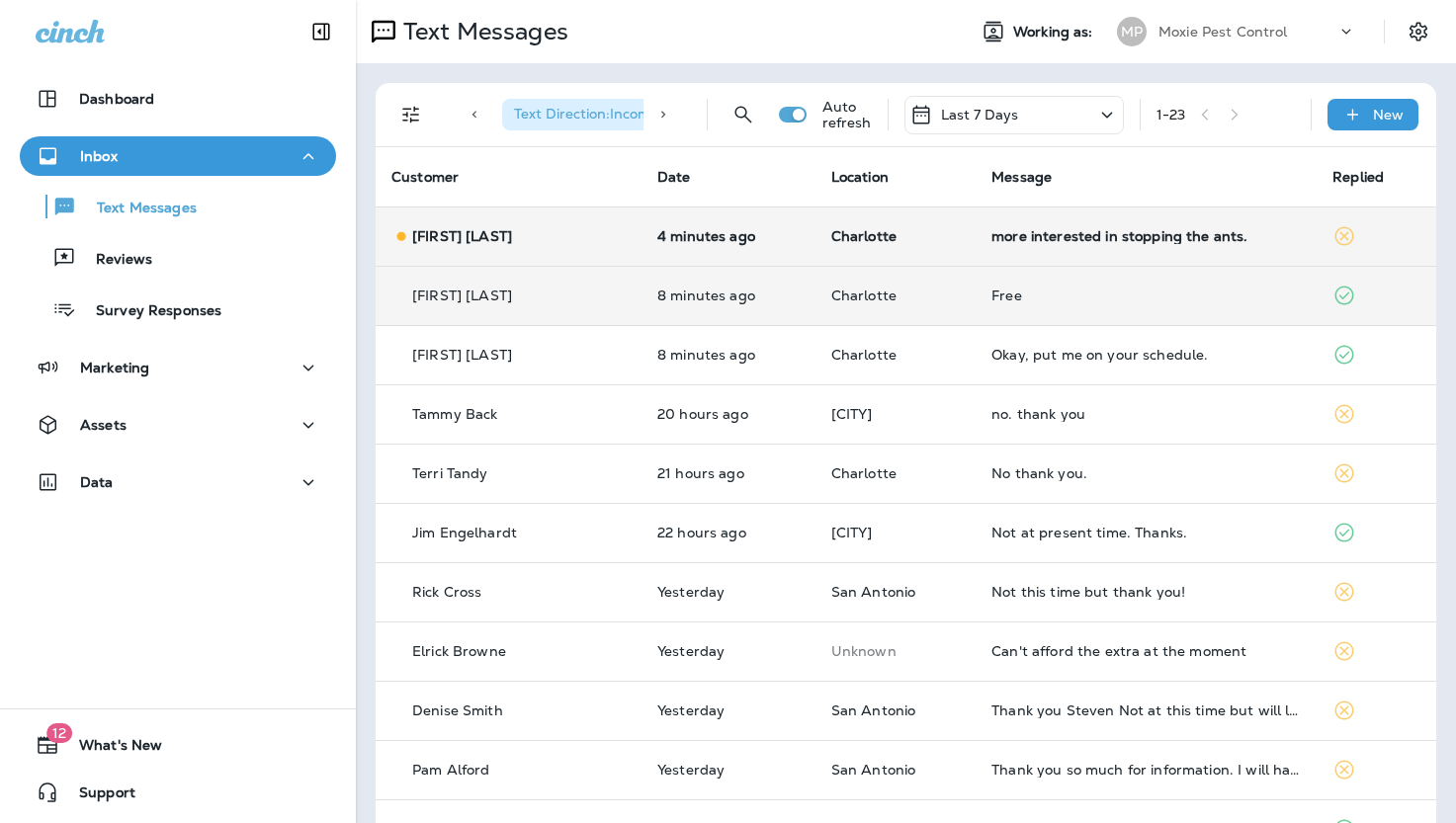 click on "more interested in stopping the ants." at bounding box center (1146, 236) 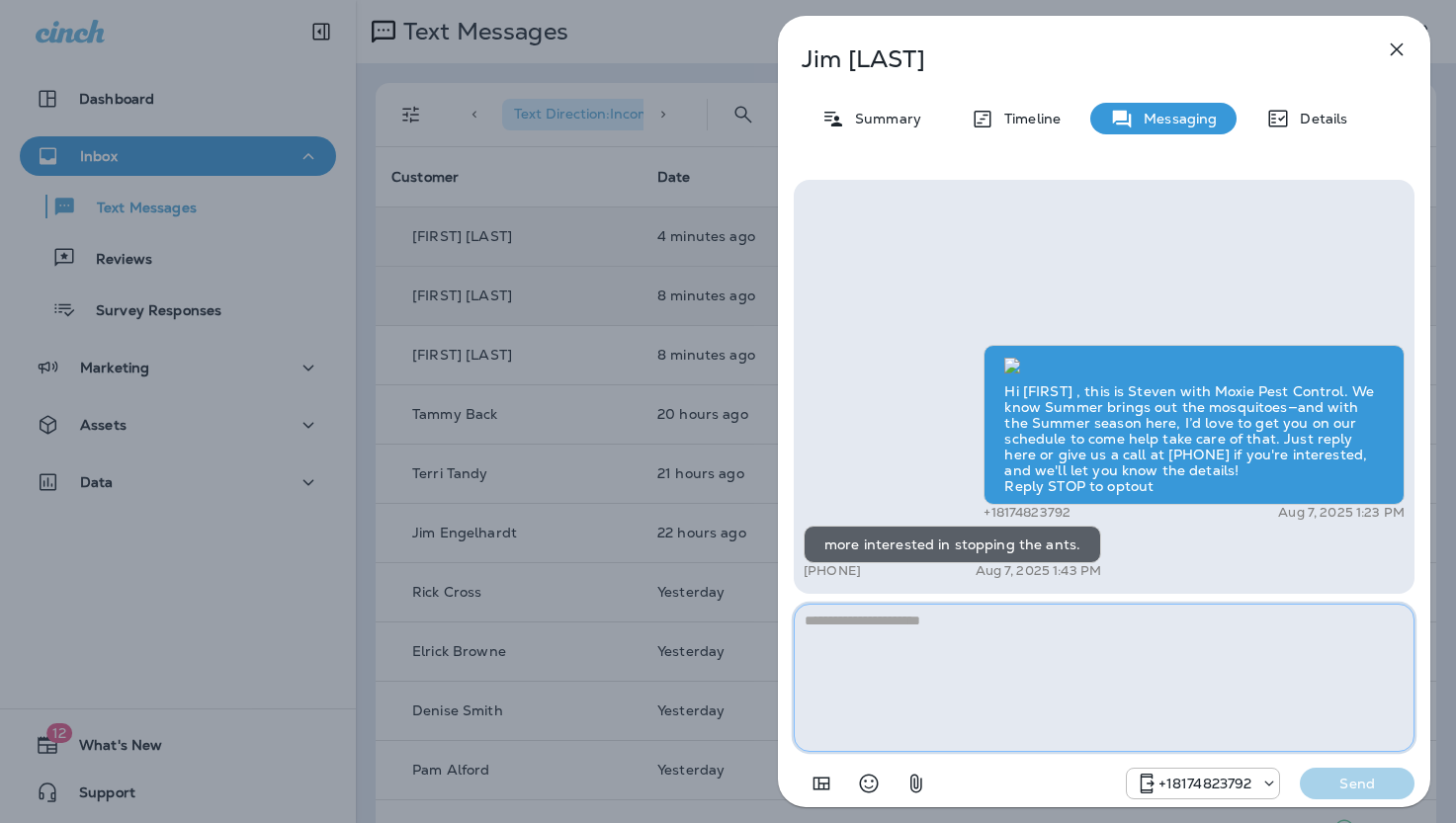 paste on "**********" 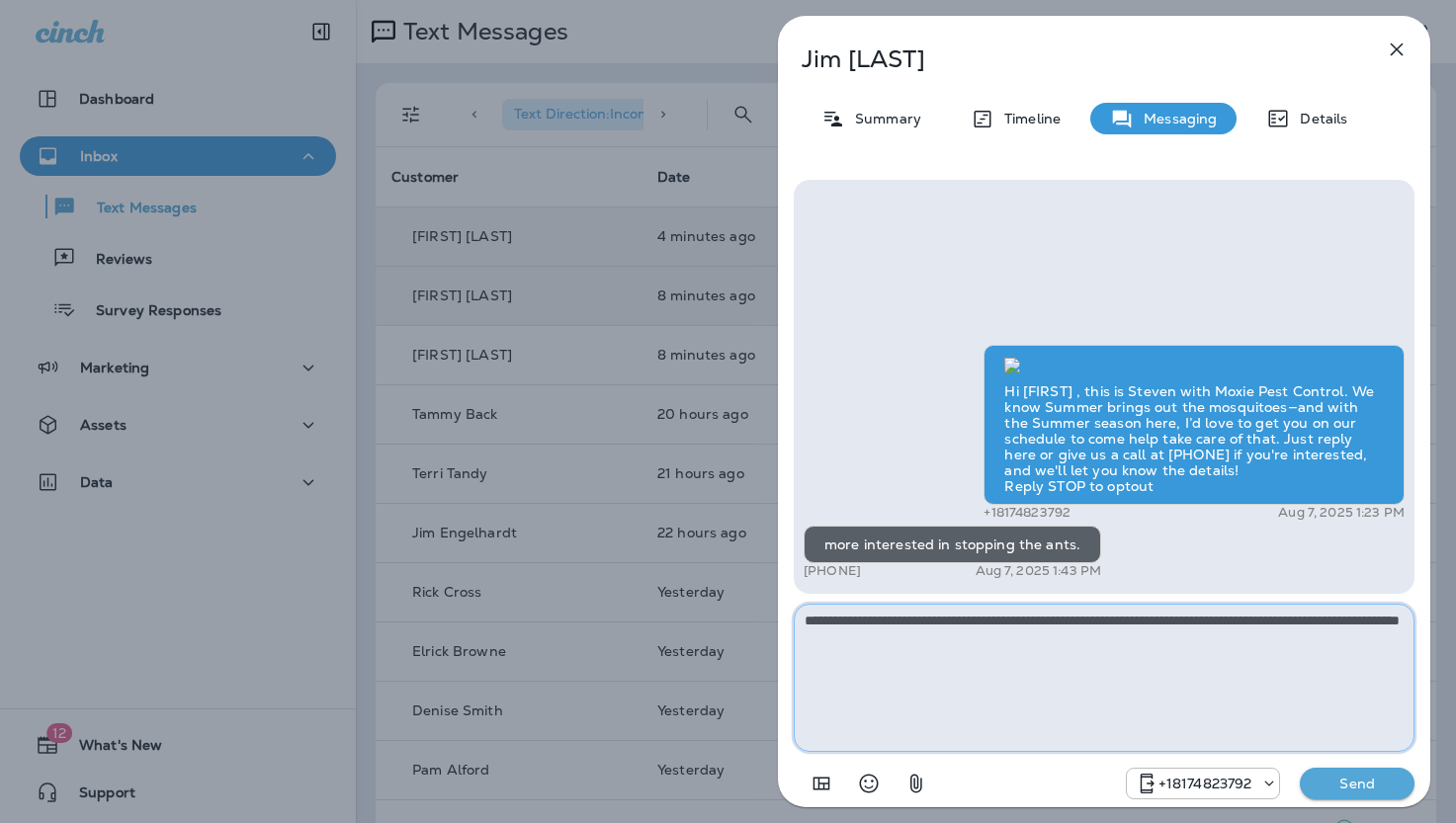 type on "**********" 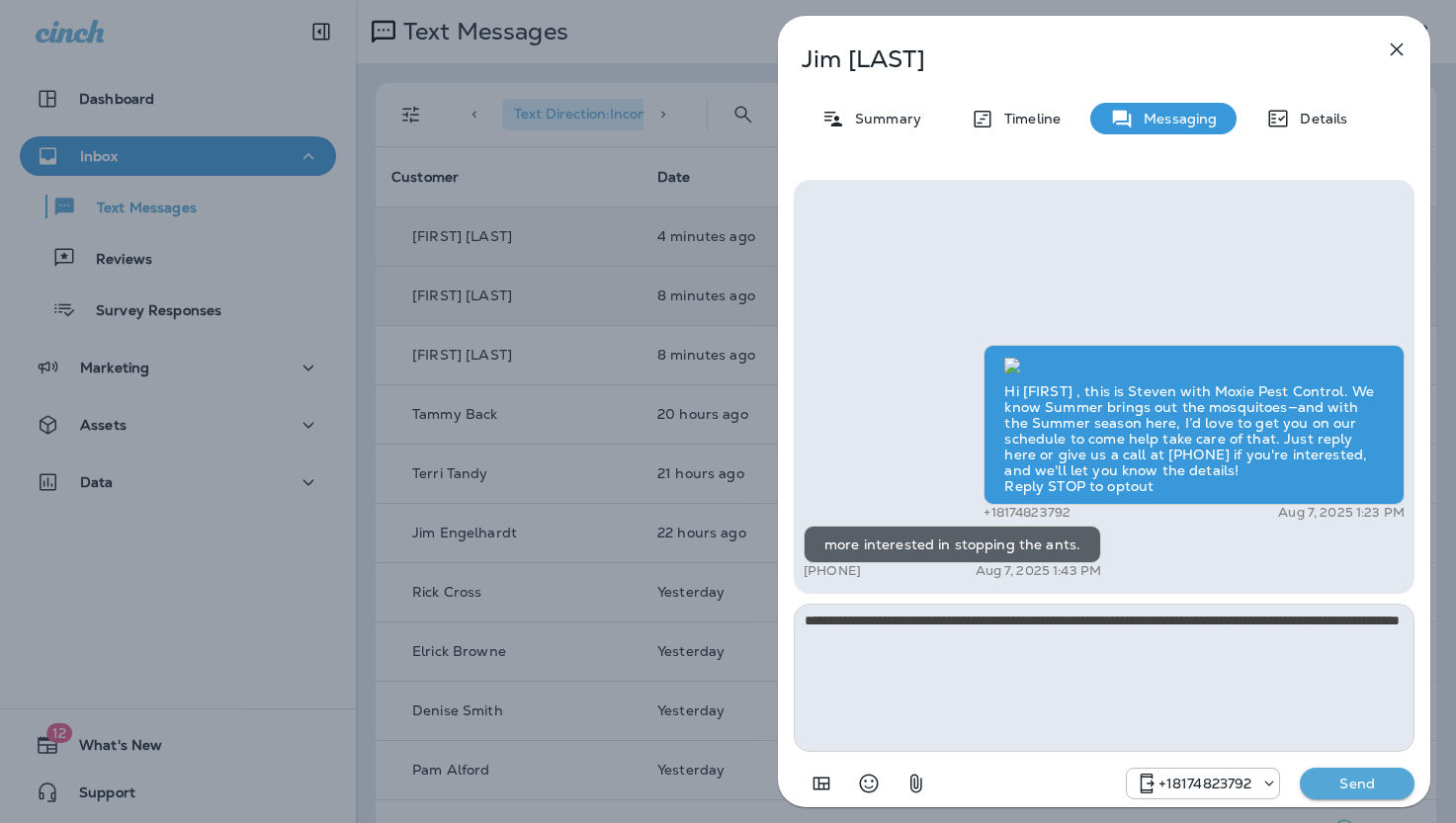 click on "Send" at bounding box center (1357, 783) 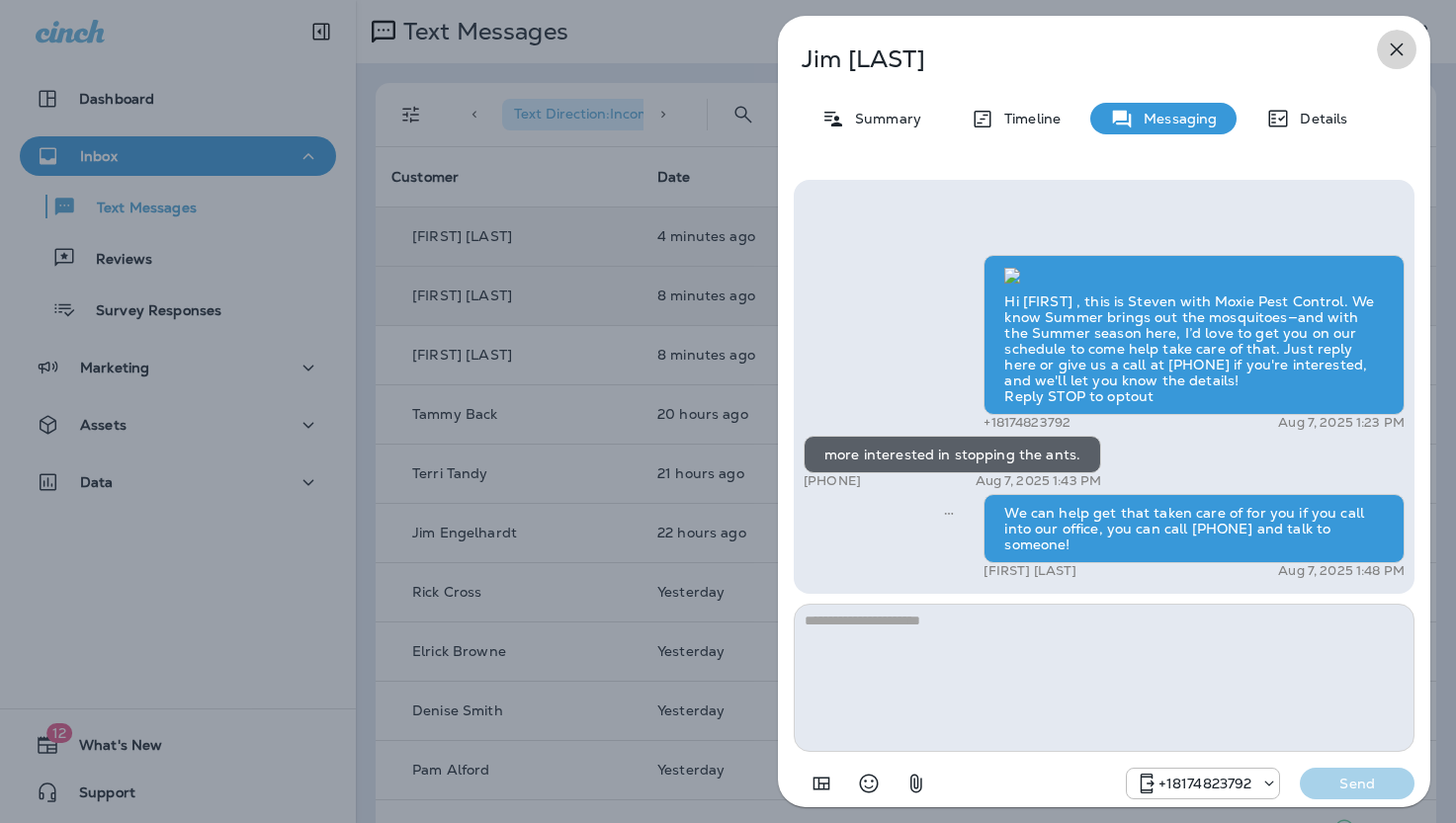 click 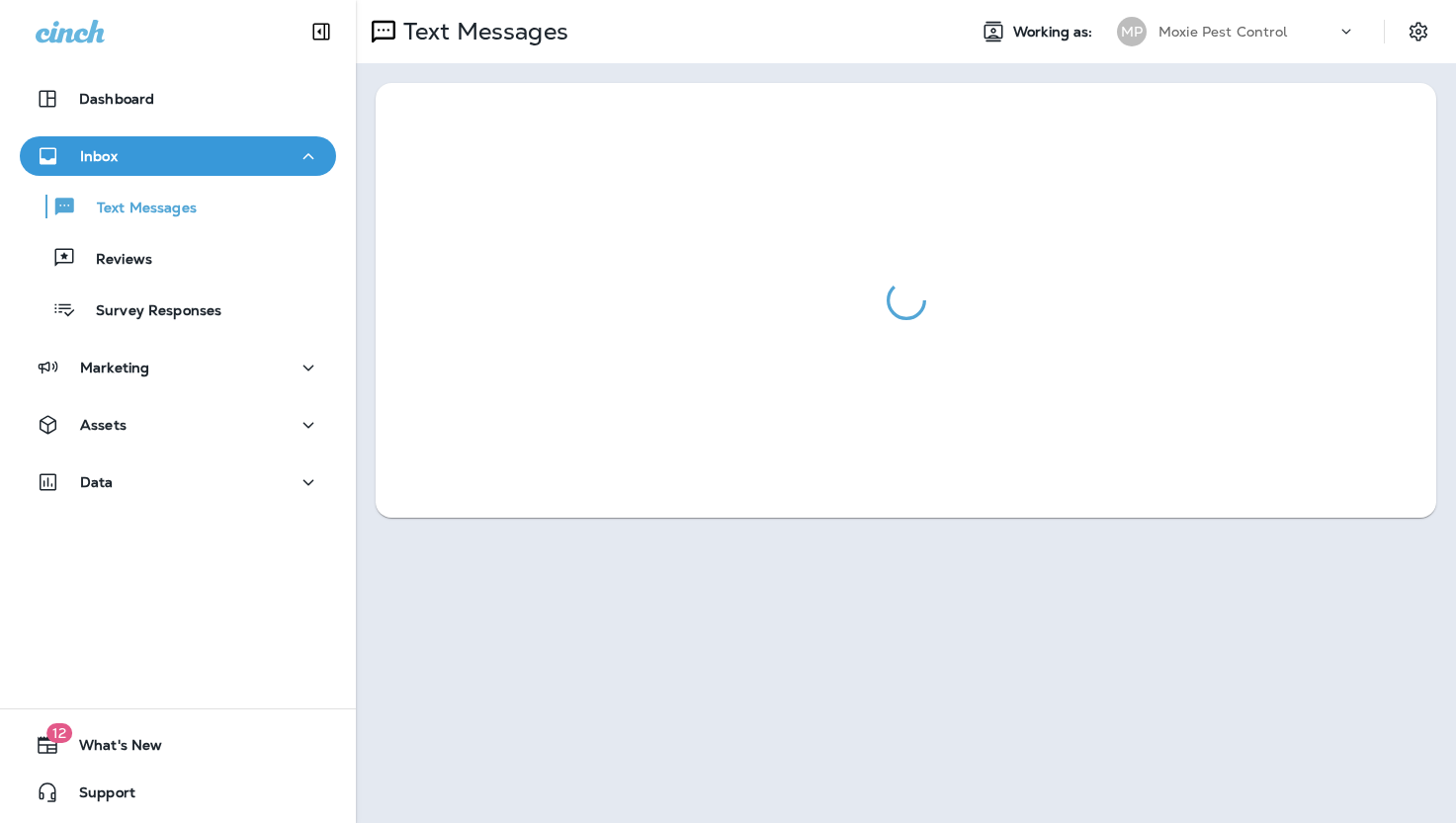 scroll, scrollTop: 0, scrollLeft: 0, axis: both 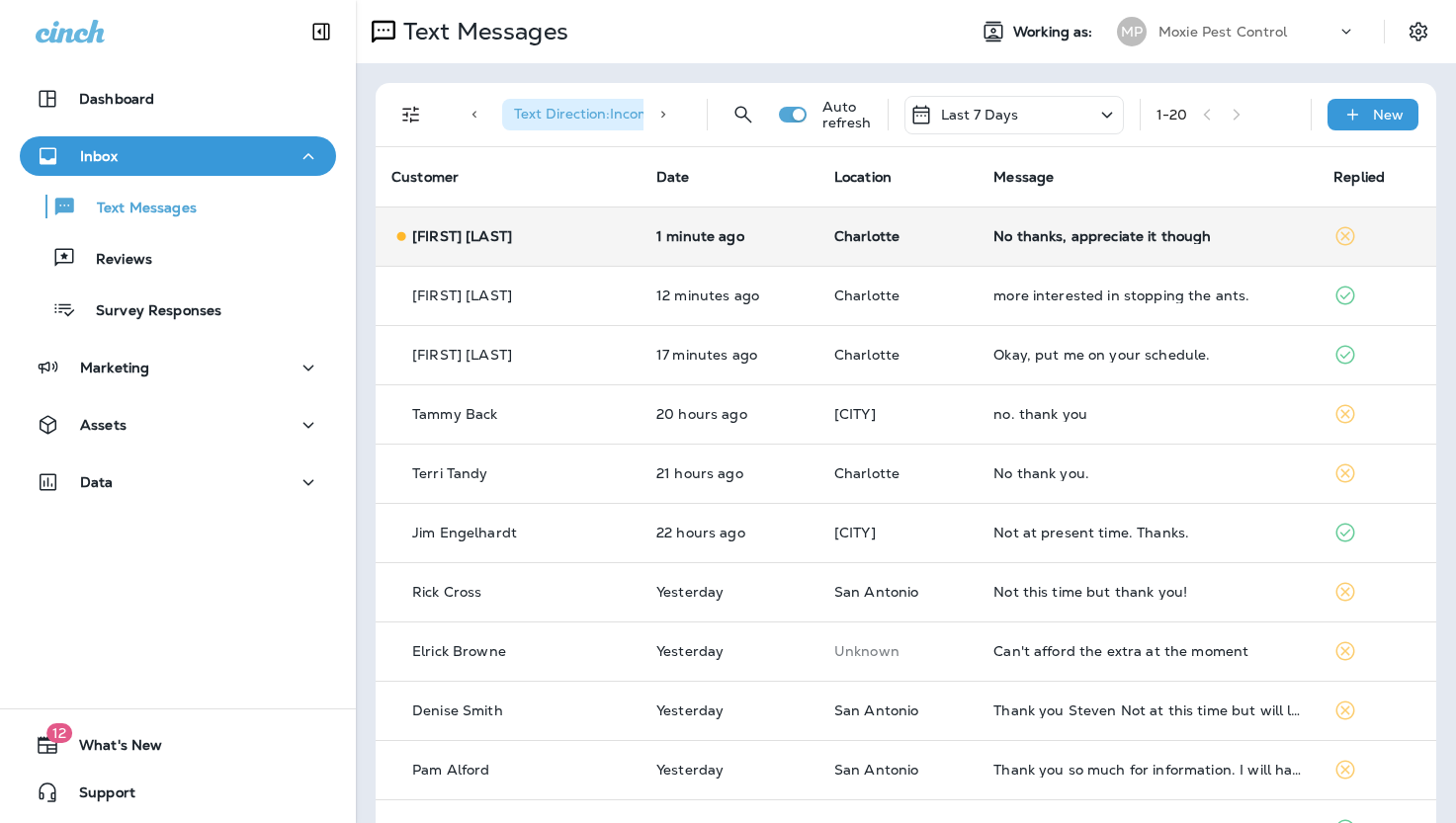 click on "No thanks, appreciate it though" at bounding box center [1148, 236] 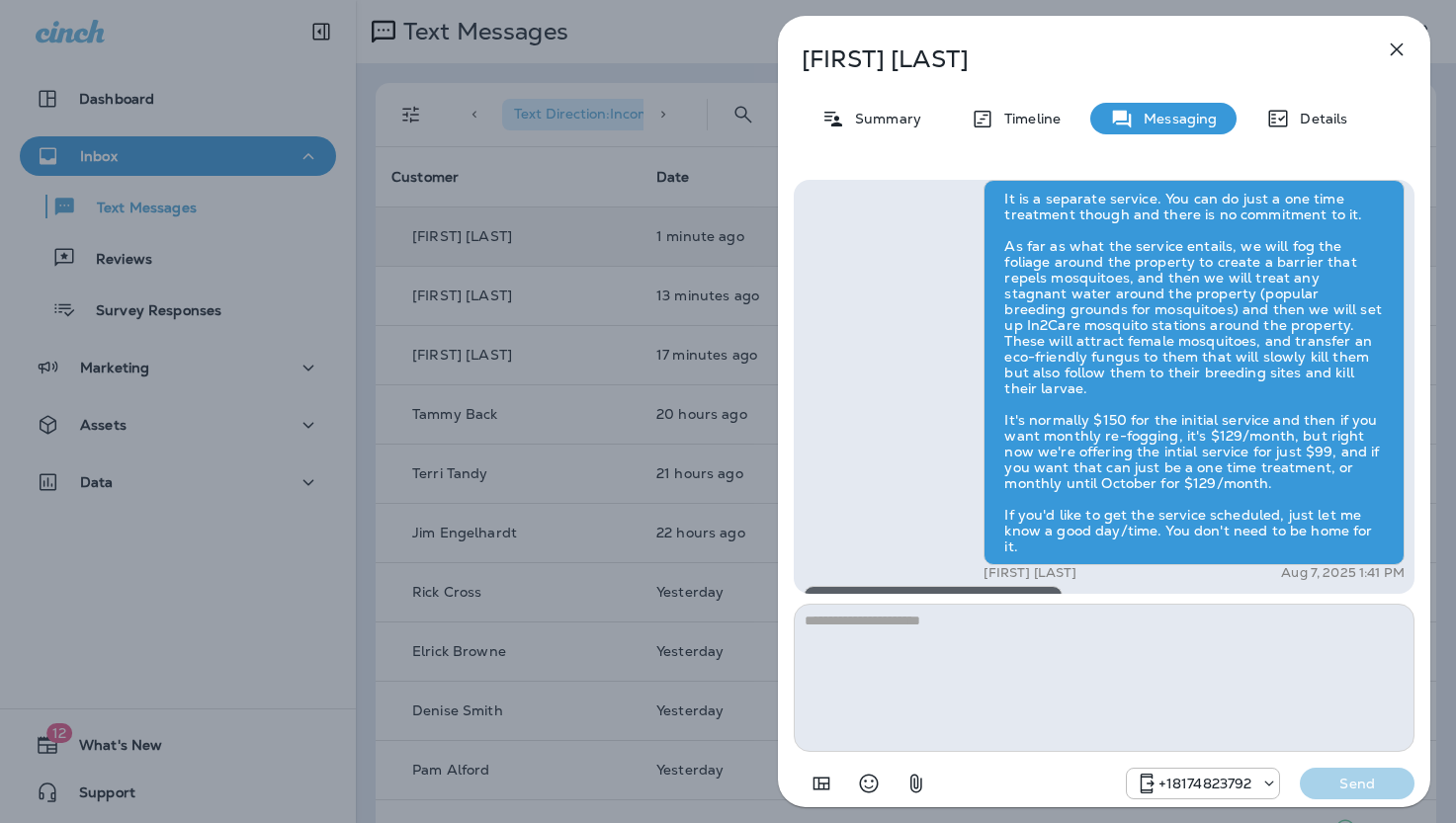 scroll, scrollTop: 1, scrollLeft: 0, axis: vertical 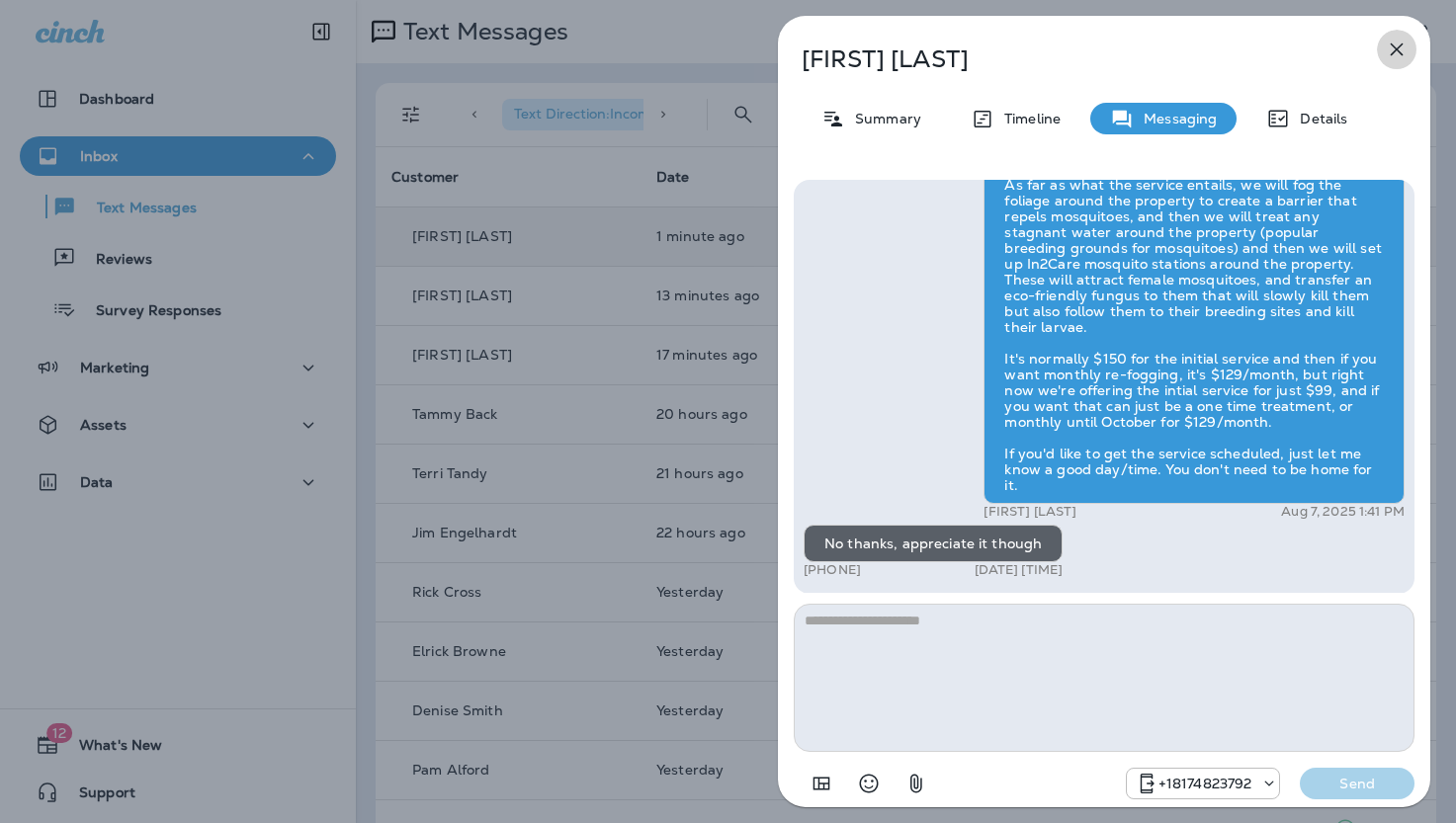 click 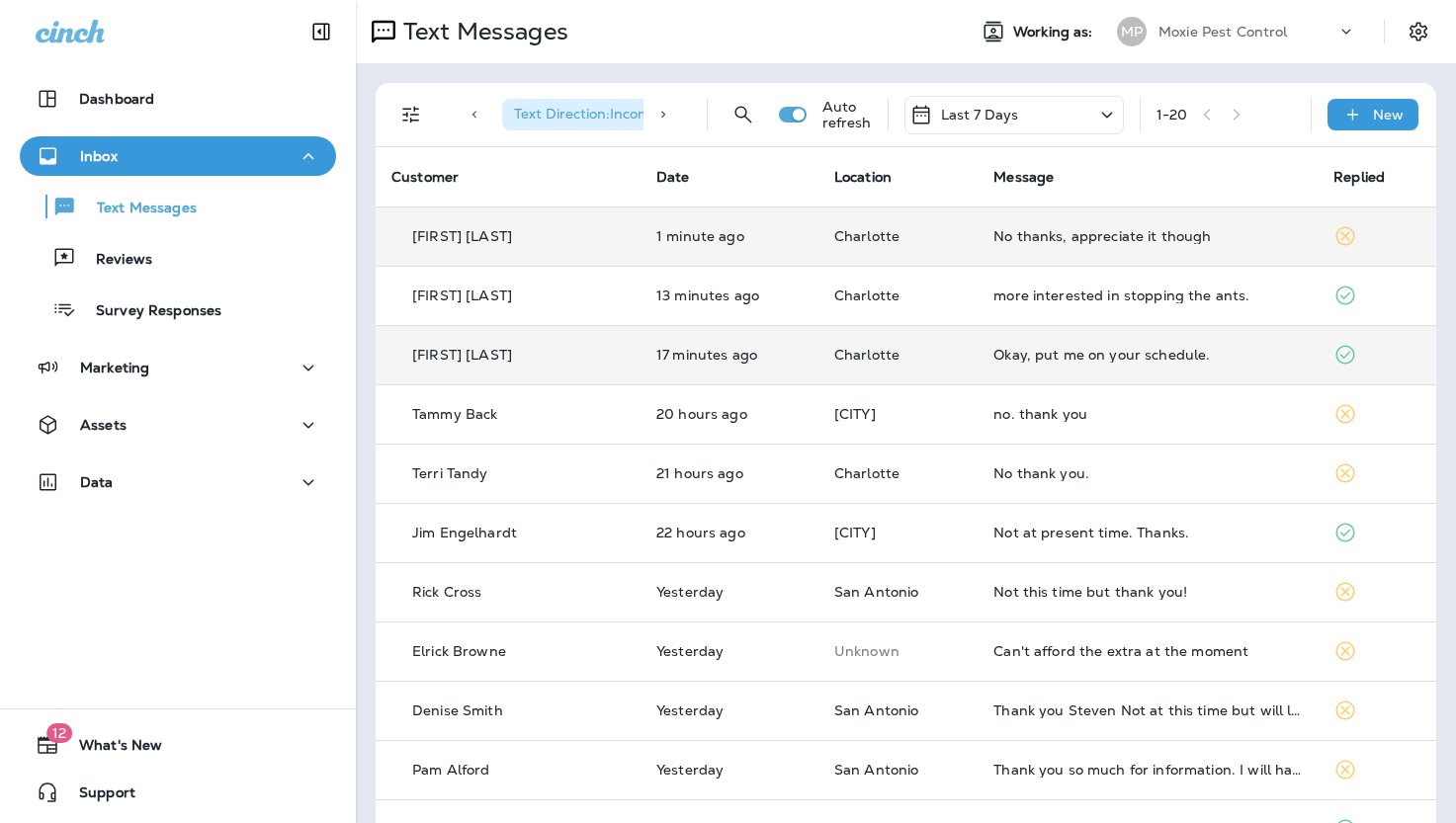 click on "Okay, put me on your schedule." at bounding box center (1148, 355) 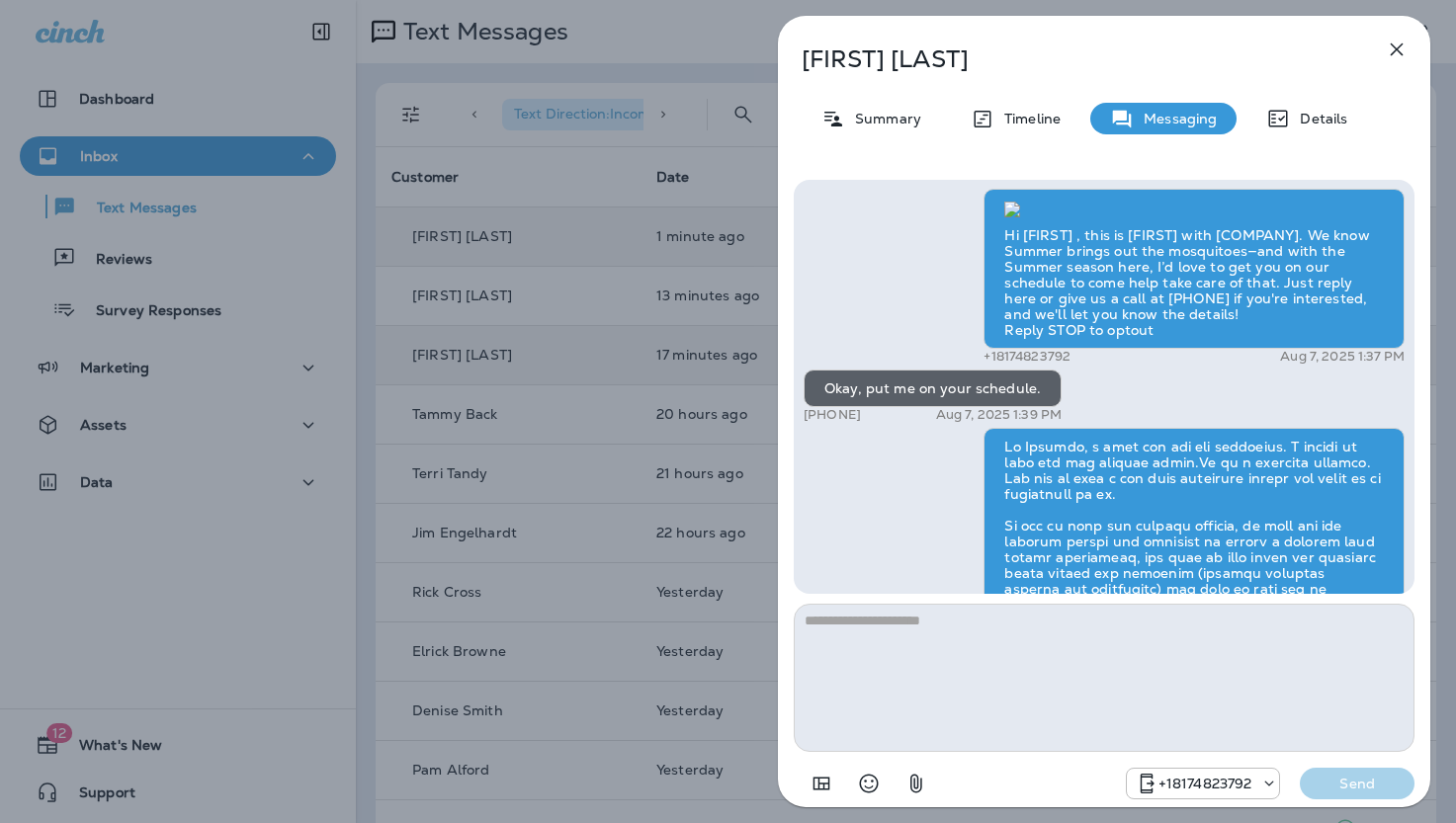 scroll, scrollTop: -451, scrollLeft: 0, axis: vertical 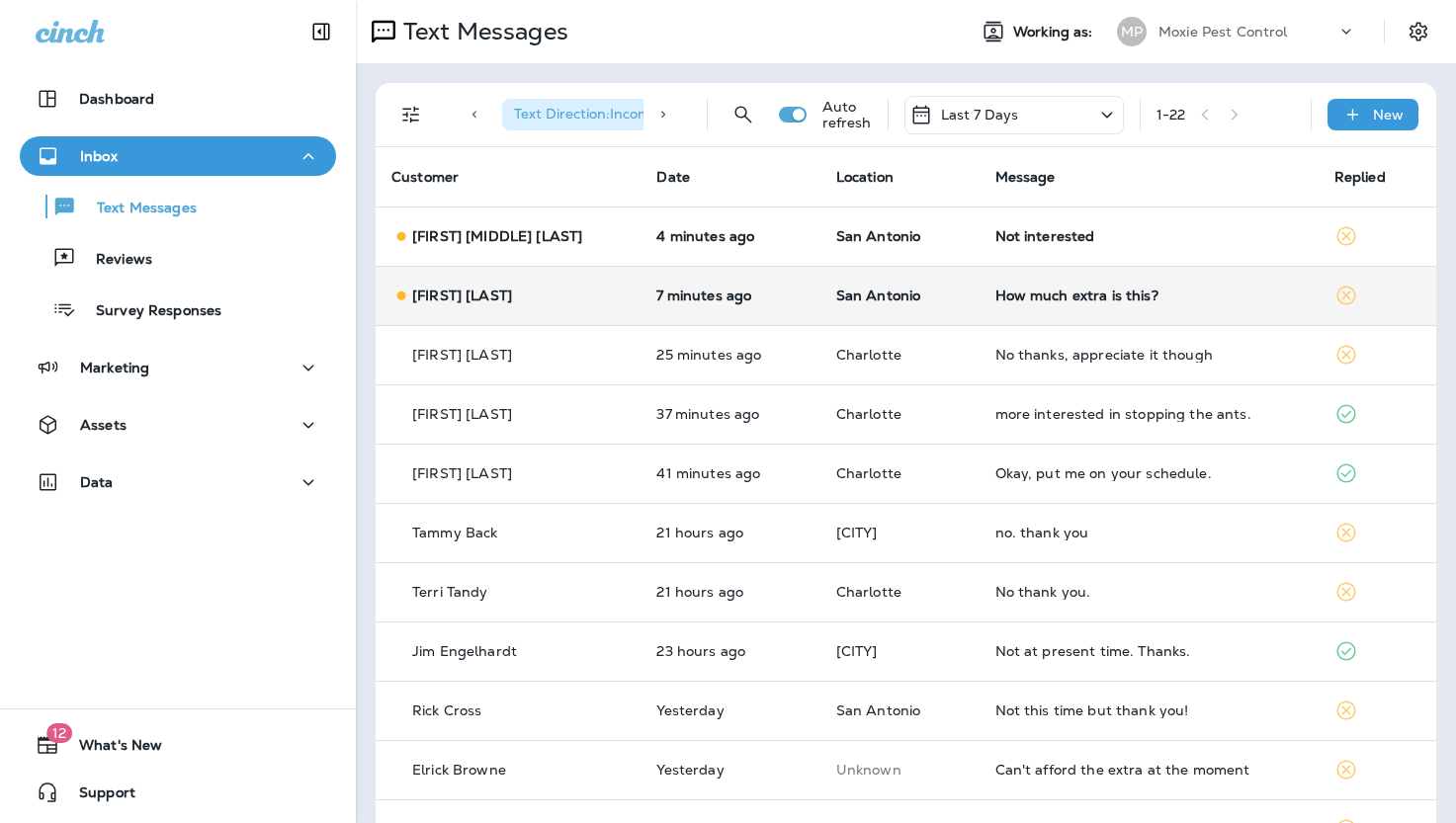 click on "How much extra is this?" at bounding box center [1149, 295] 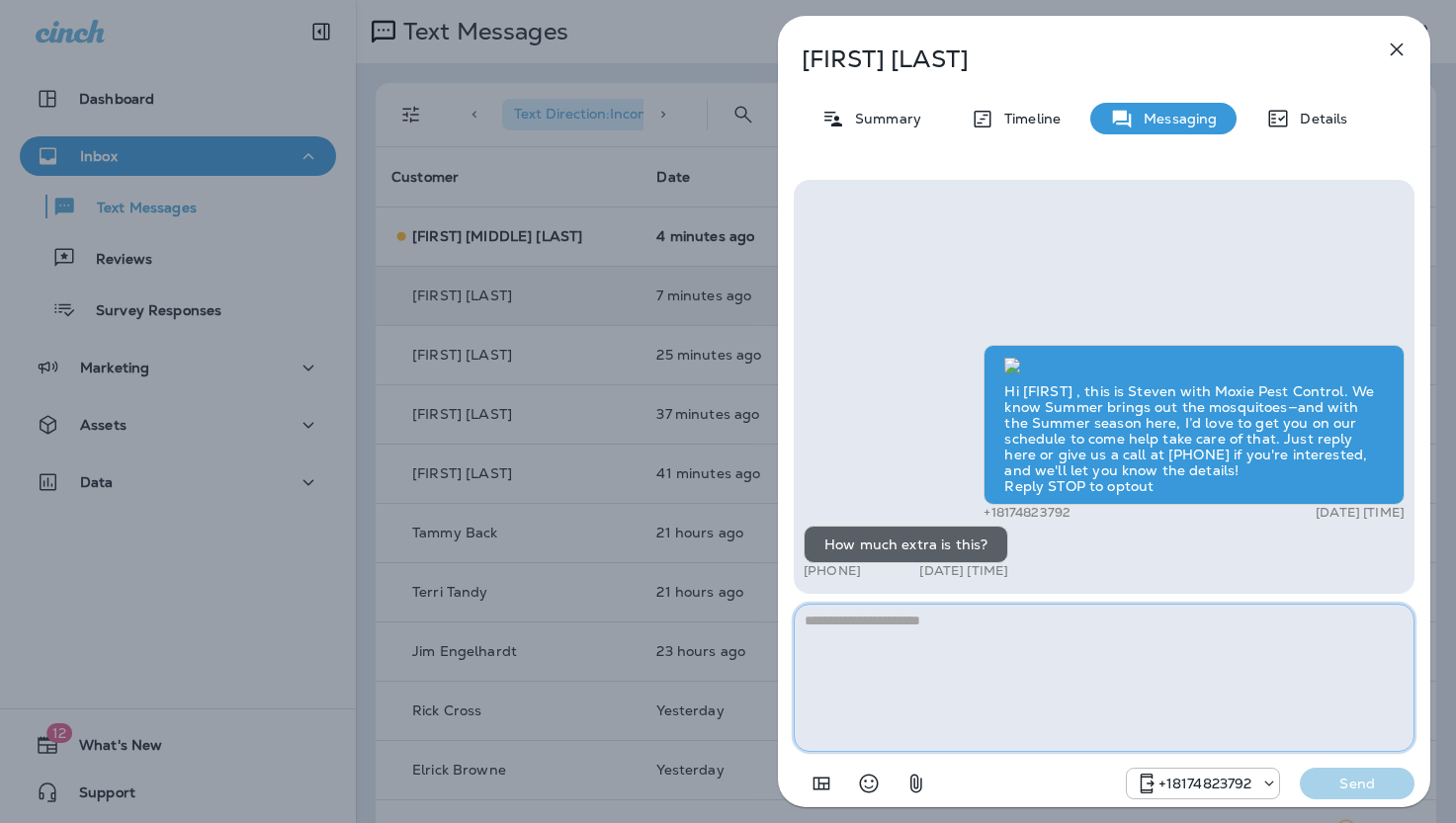 paste on "**********" 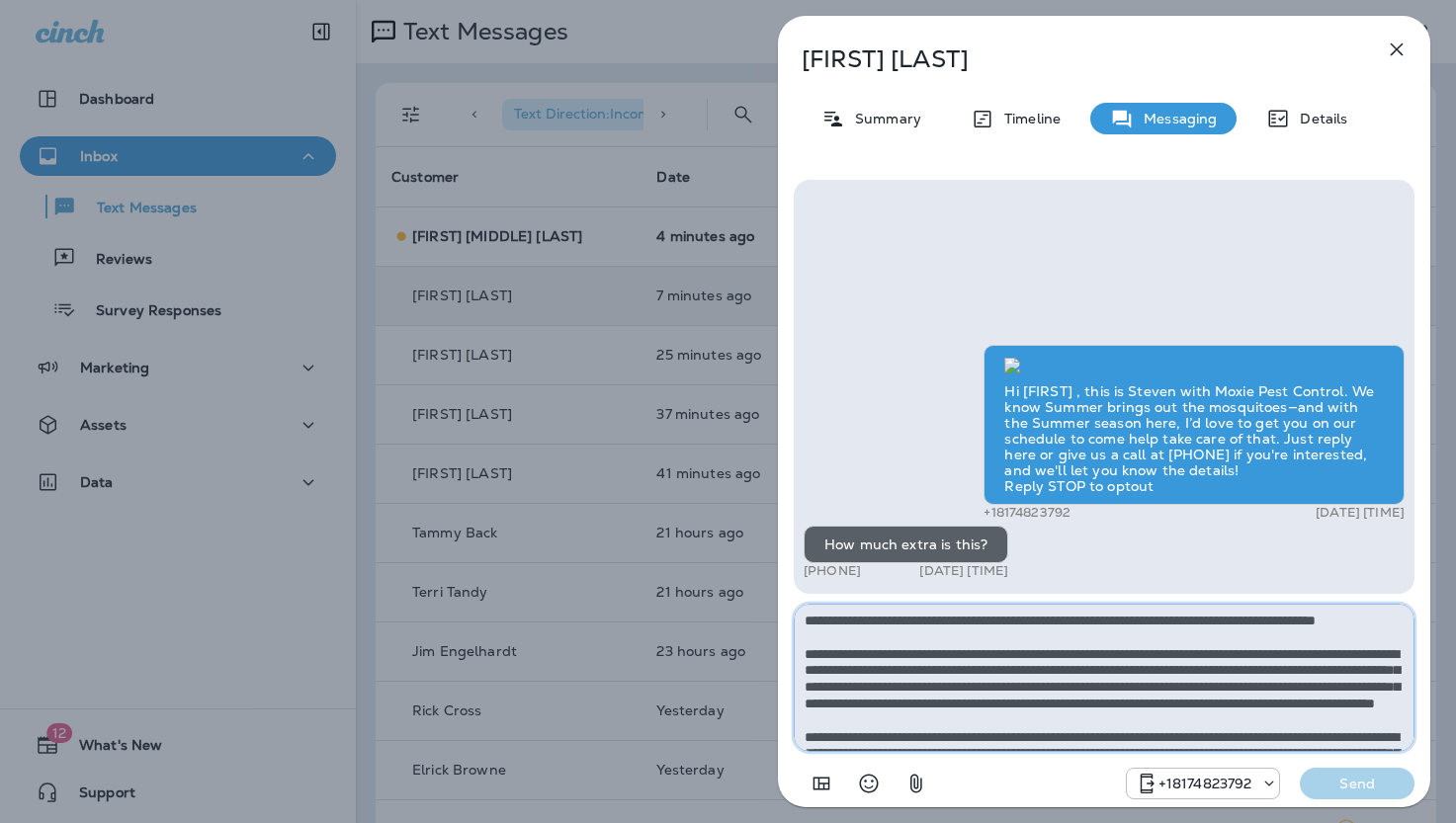 scroll, scrollTop: 111, scrollLeft: 0, axis: vertical 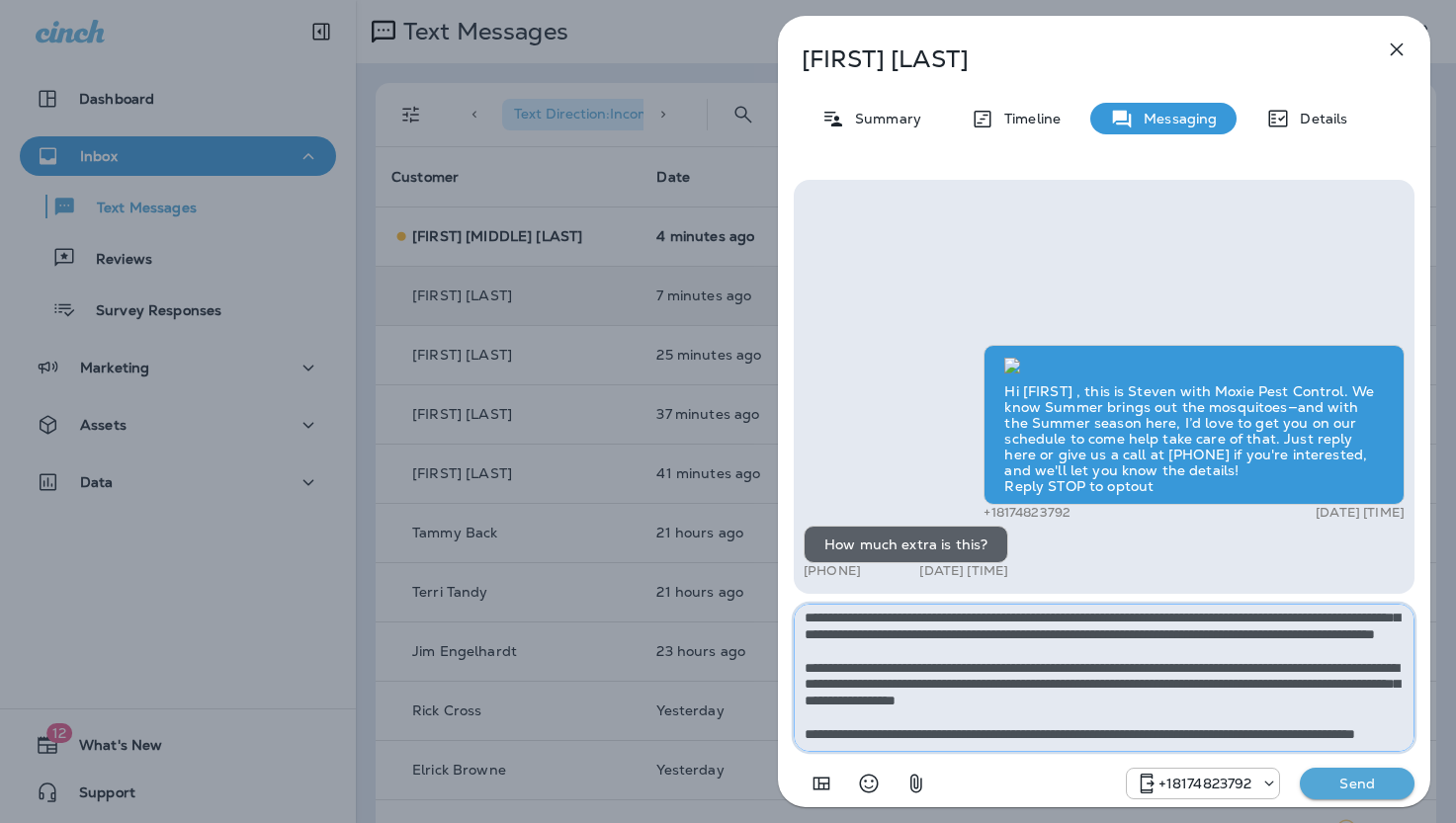 type on "**********" 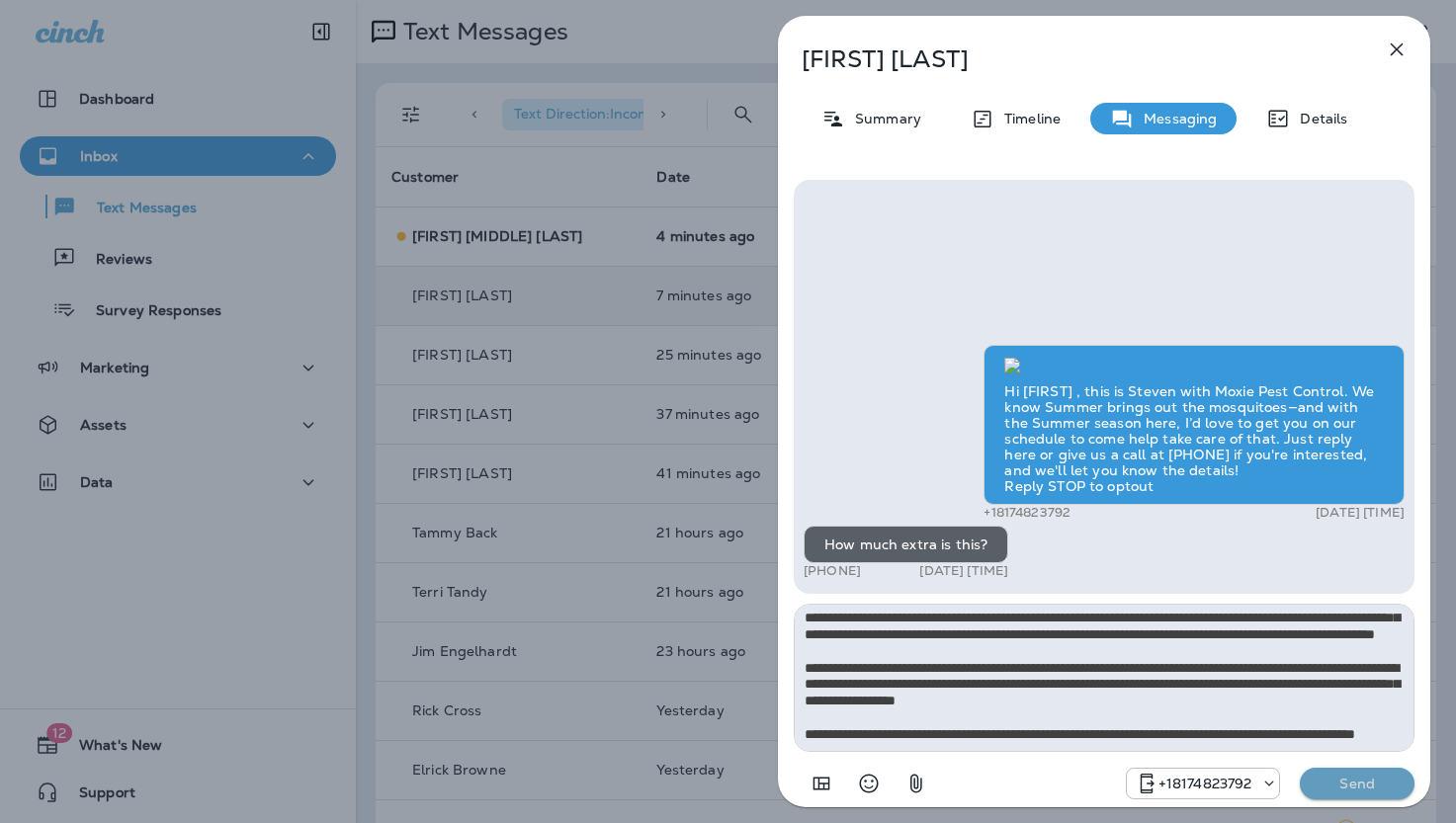click on "Send" at bounding box center (1357, 783) 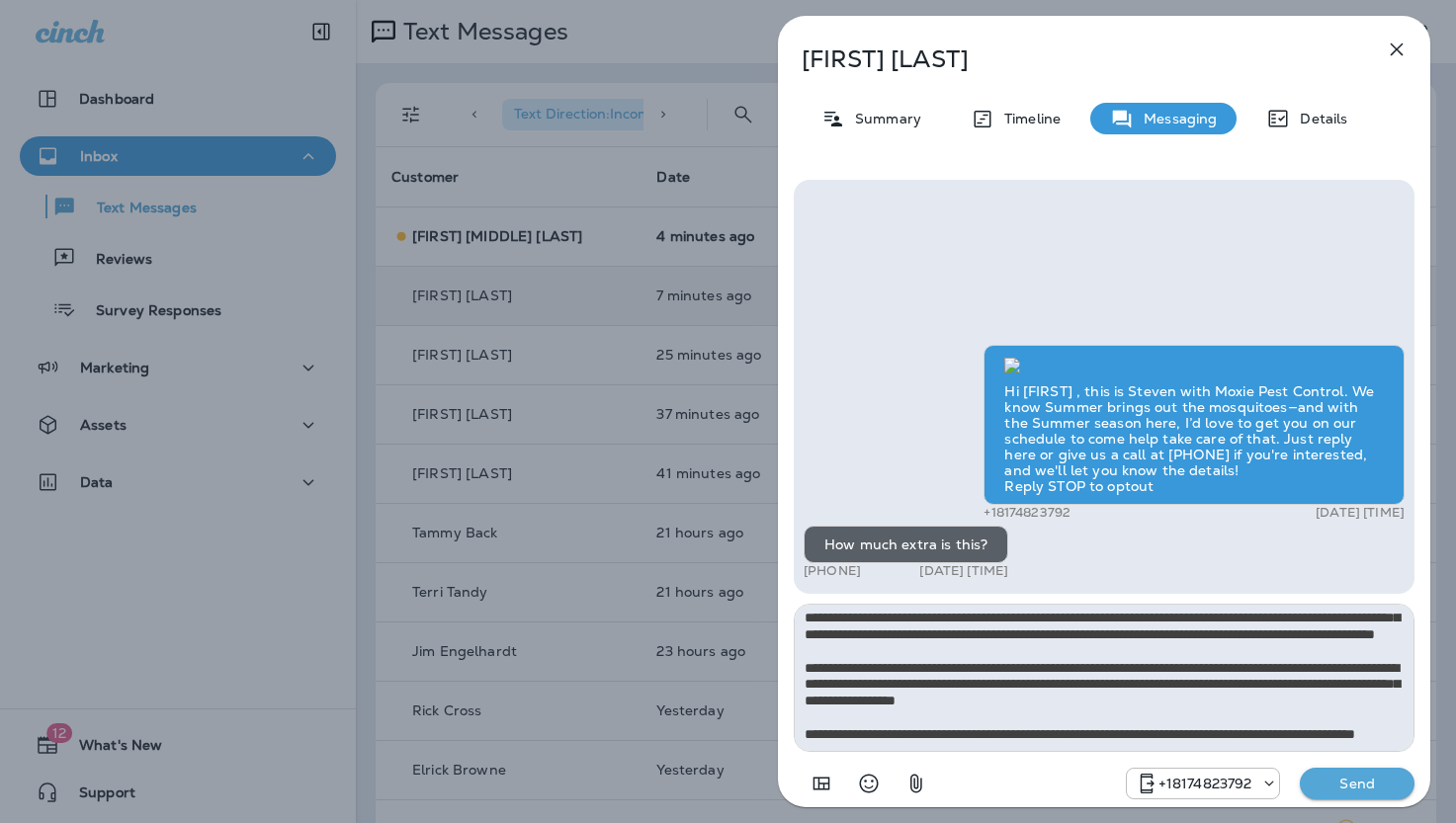 type 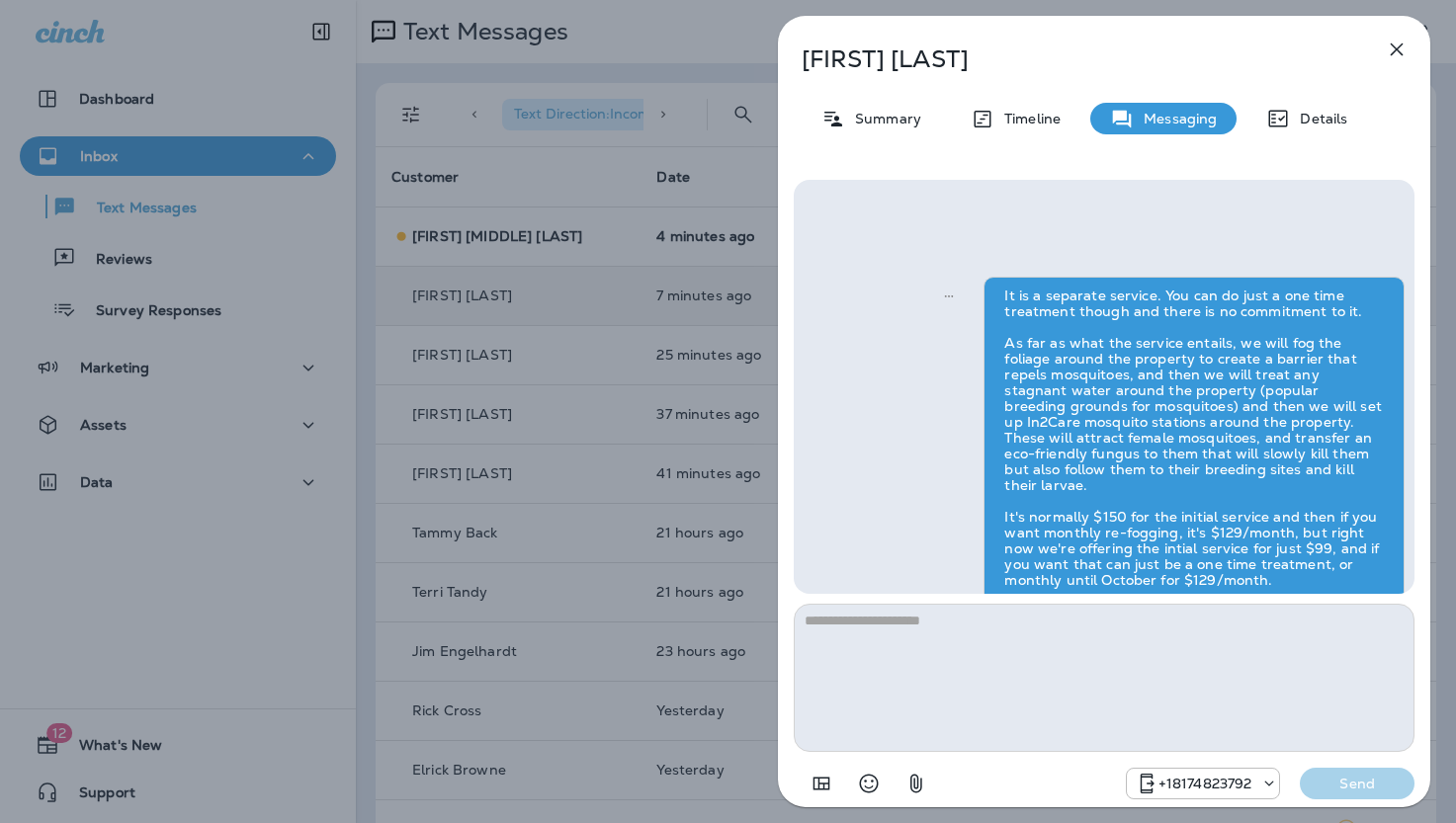 scroll, scrollTop: 0, scrollLeft: 0, axis: both 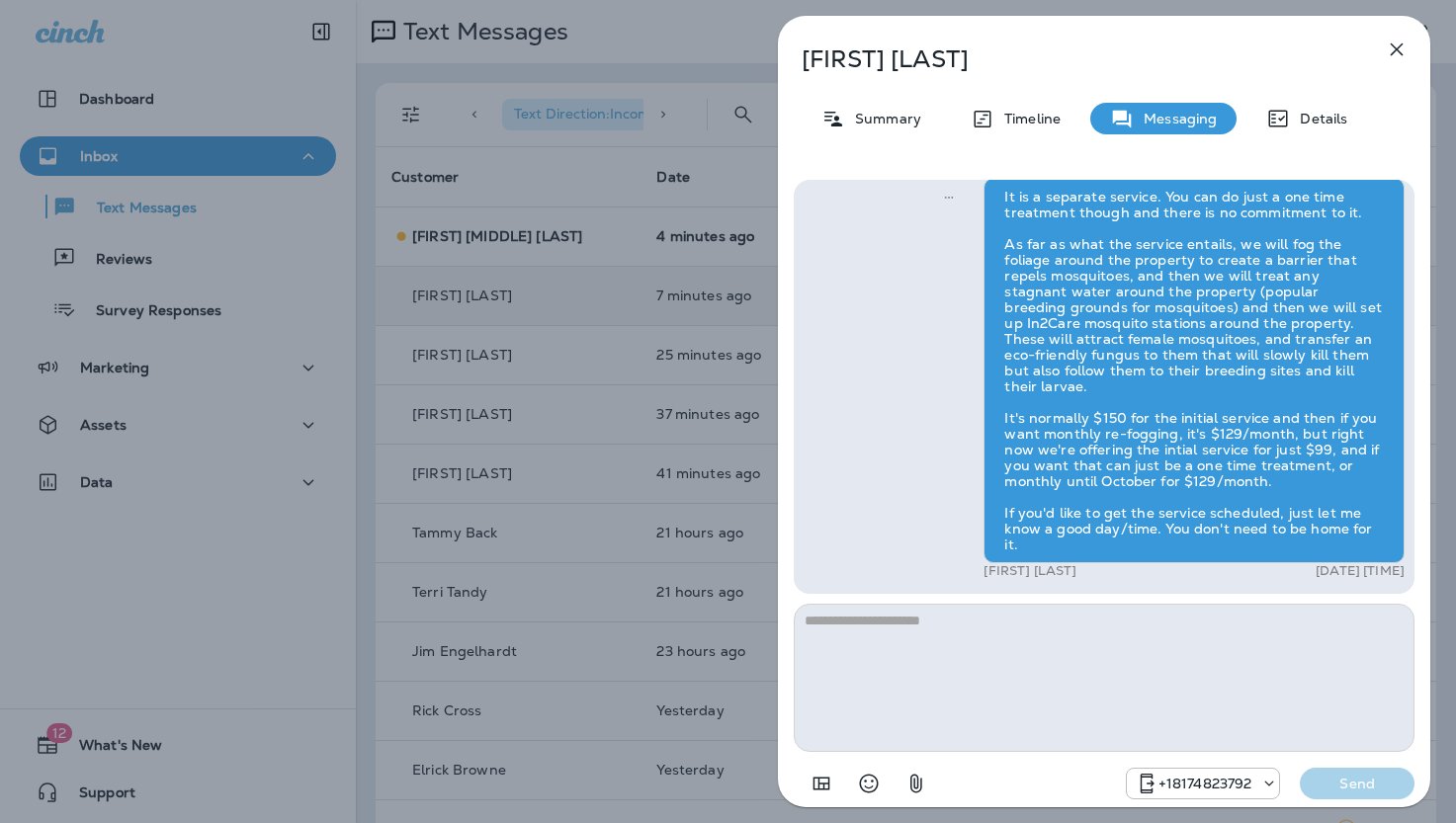 click 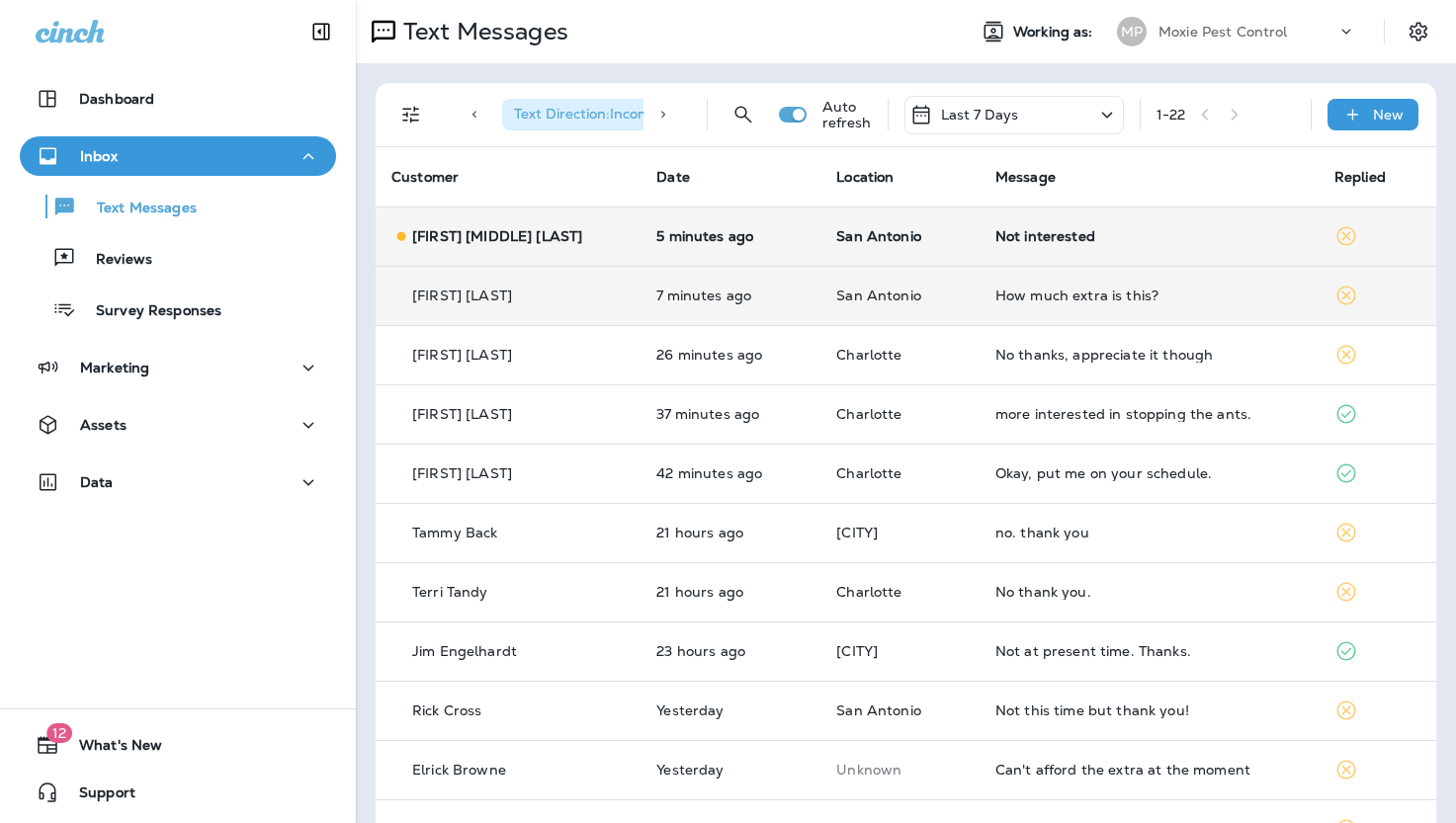 click on "Not interested" at bounding box center [1149, 236] 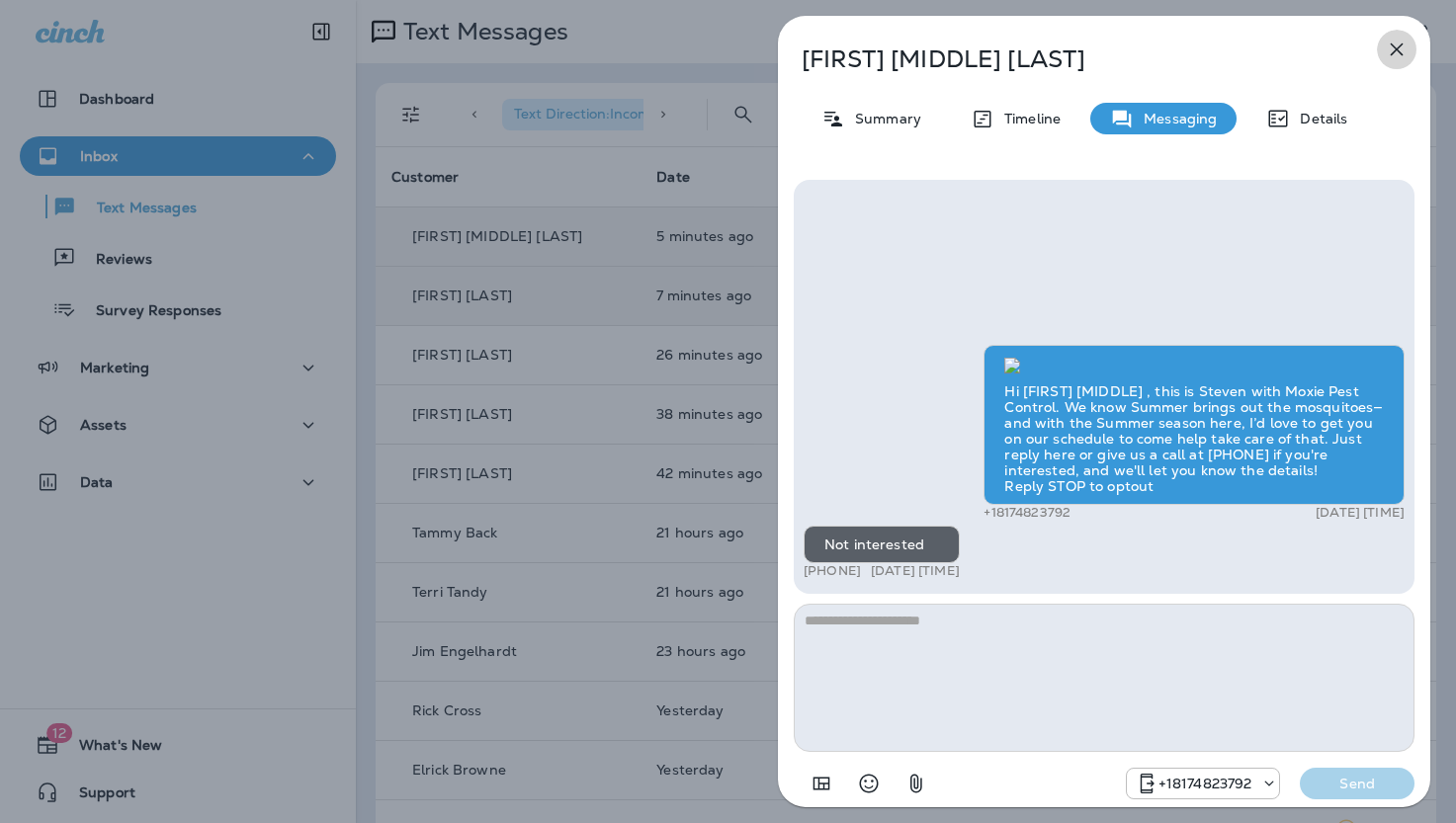 click 